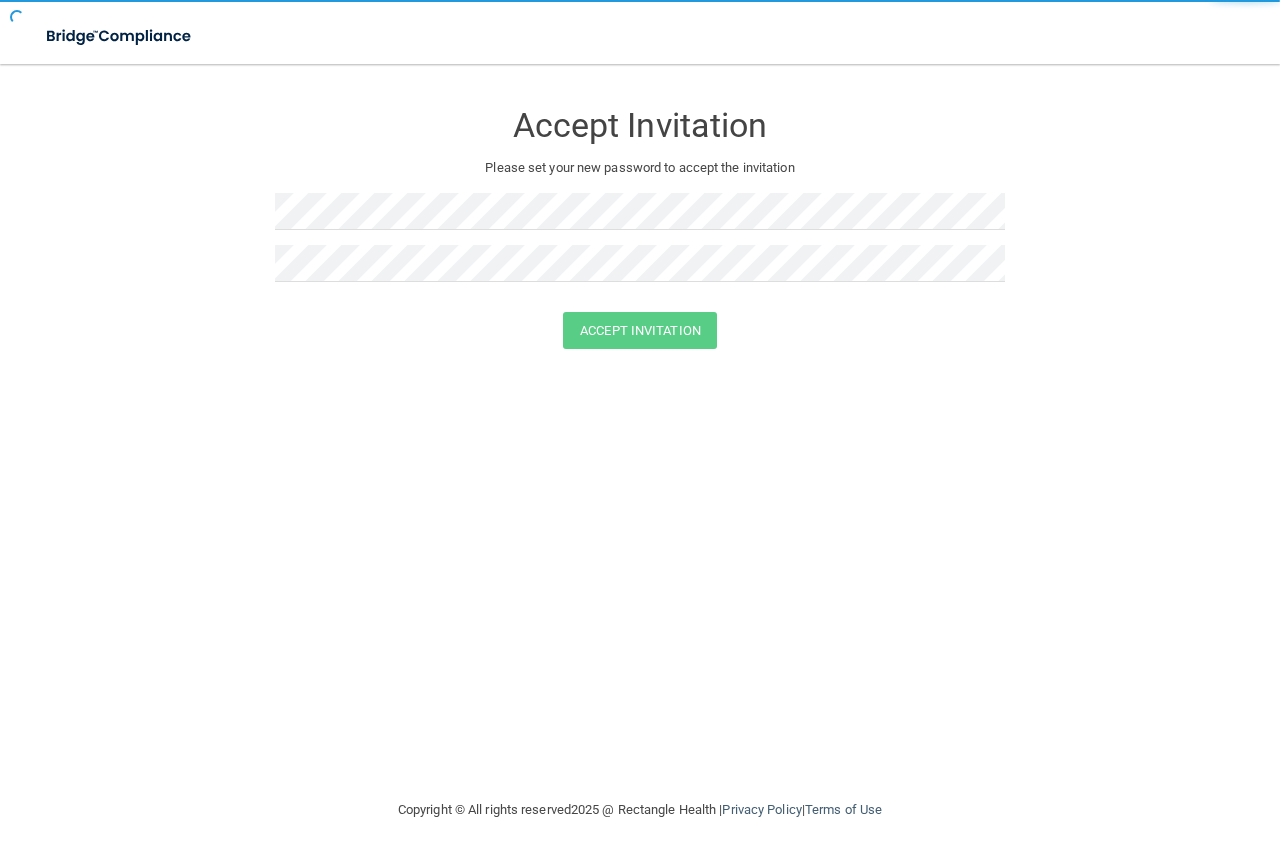 scroll, scrollTop: 0, scrollLeft: 0, axis: both 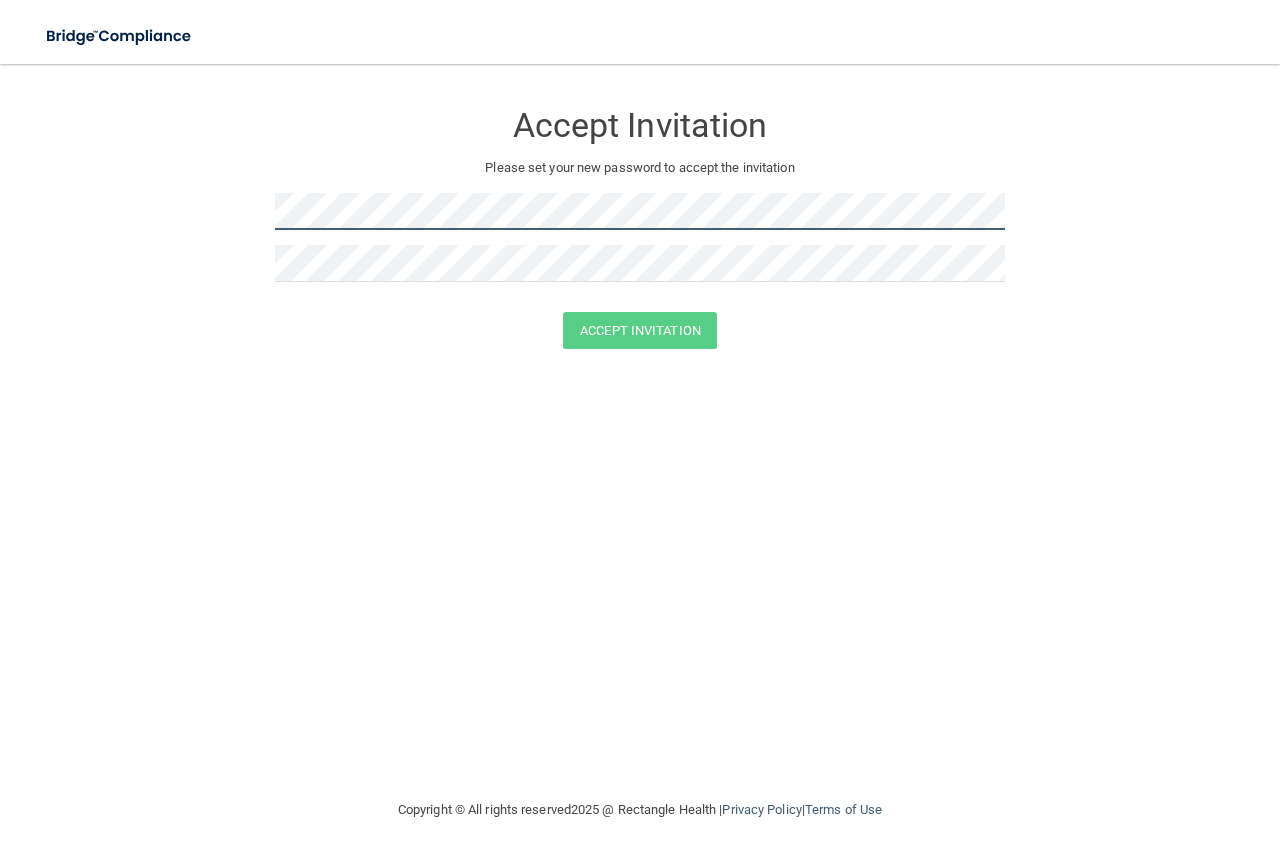 click on "Accept Invitation     Please set your new password to accept the invitation                                                 Accept Invitation              You have successfully accepted the invitation!   Click here to login ." at bounding box center [640, 228] 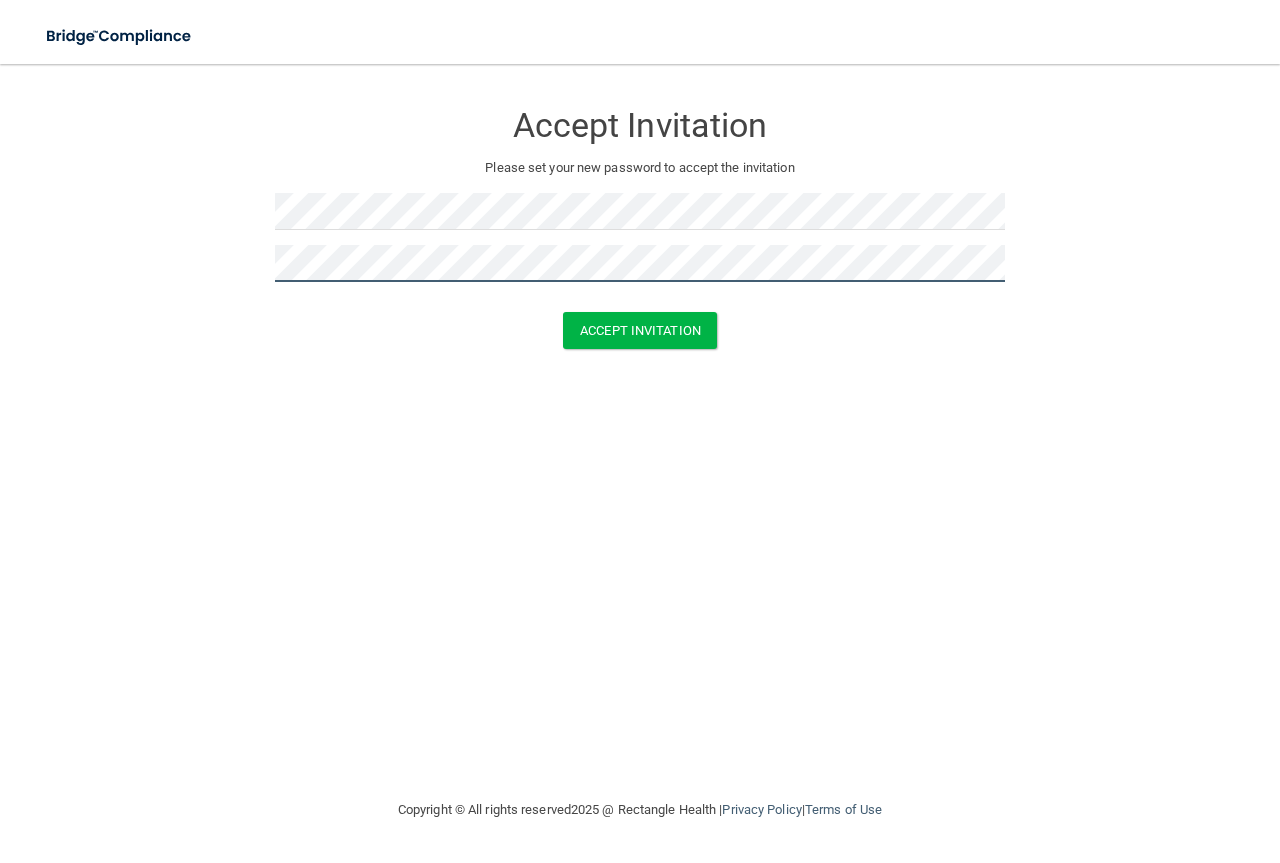 click on "Accept Invitation" at bounding box center [640, 330] 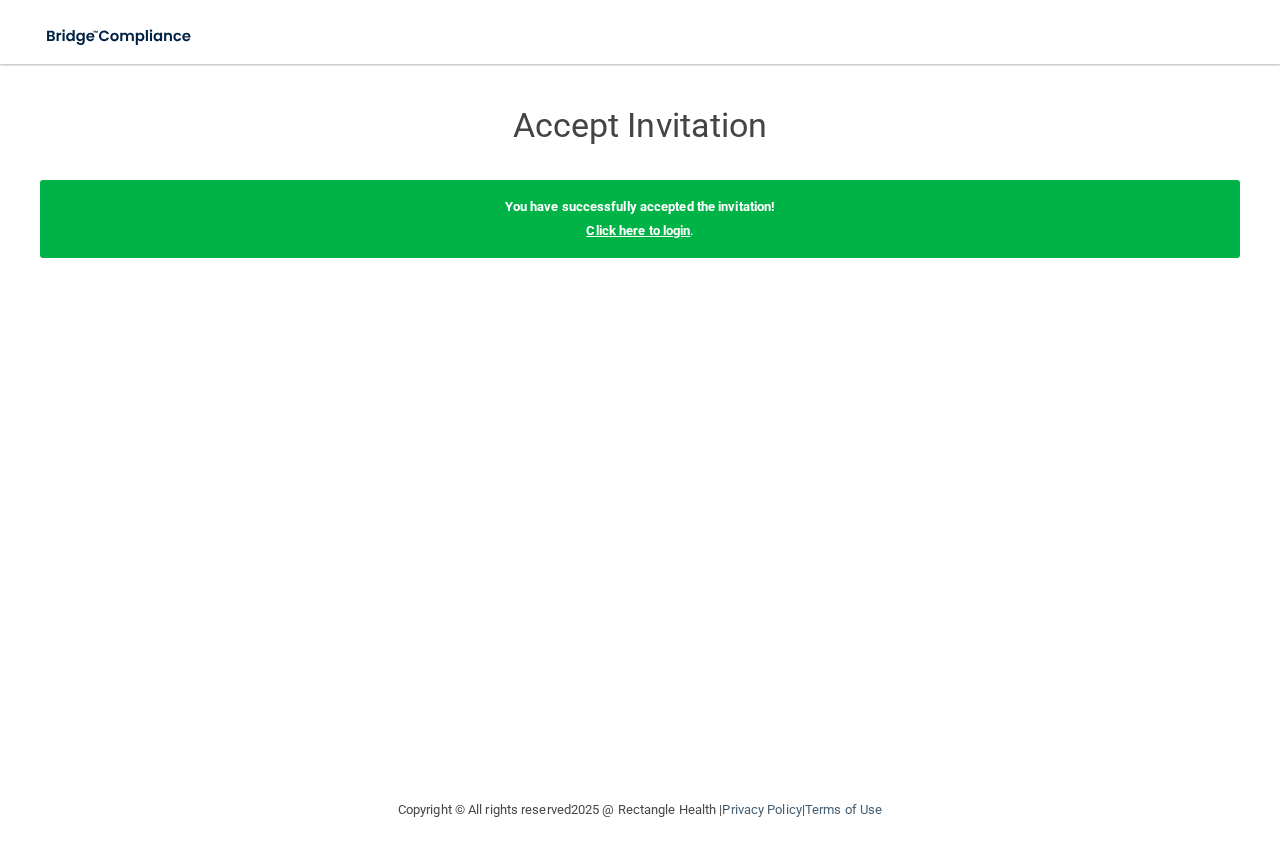 click on "Click here to login" at bounding box center [638, 230] 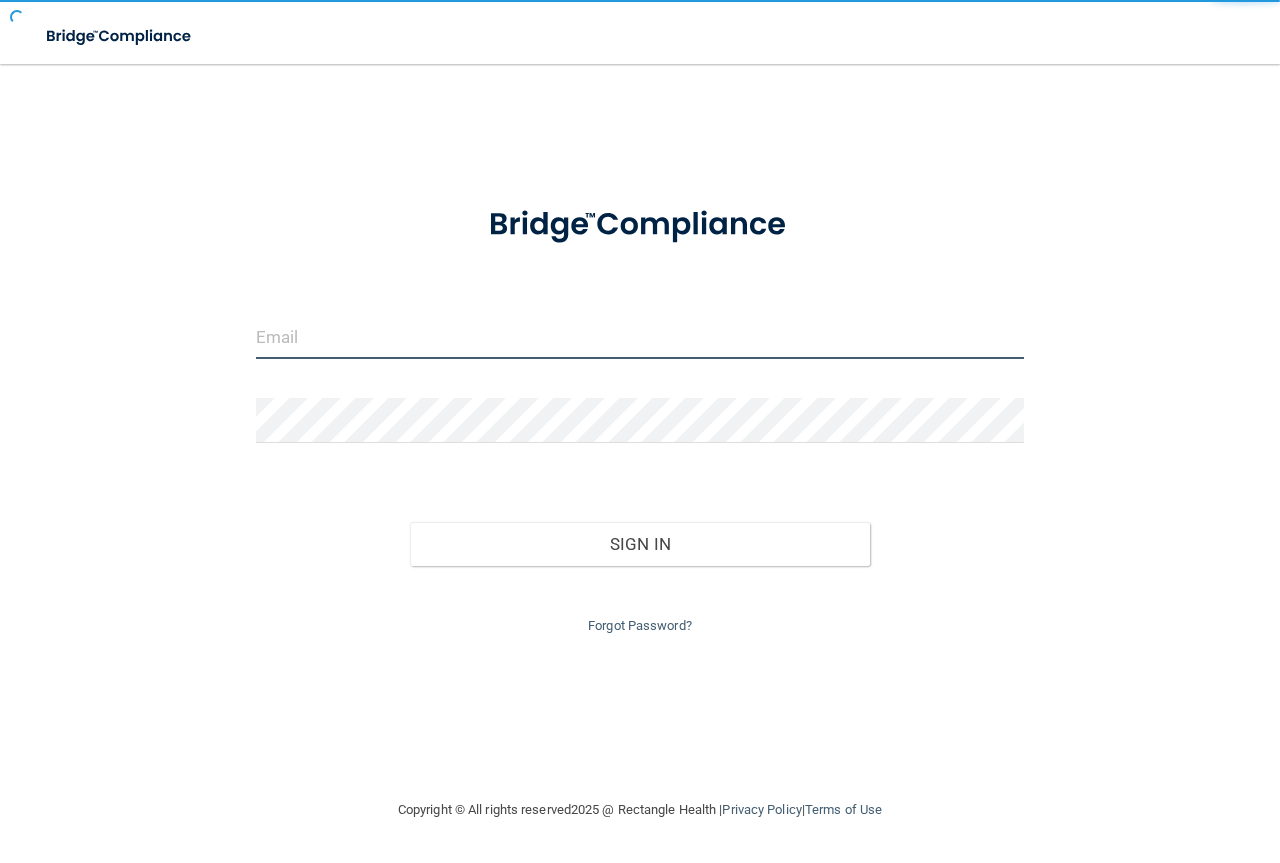 type on "[EMAIL]" 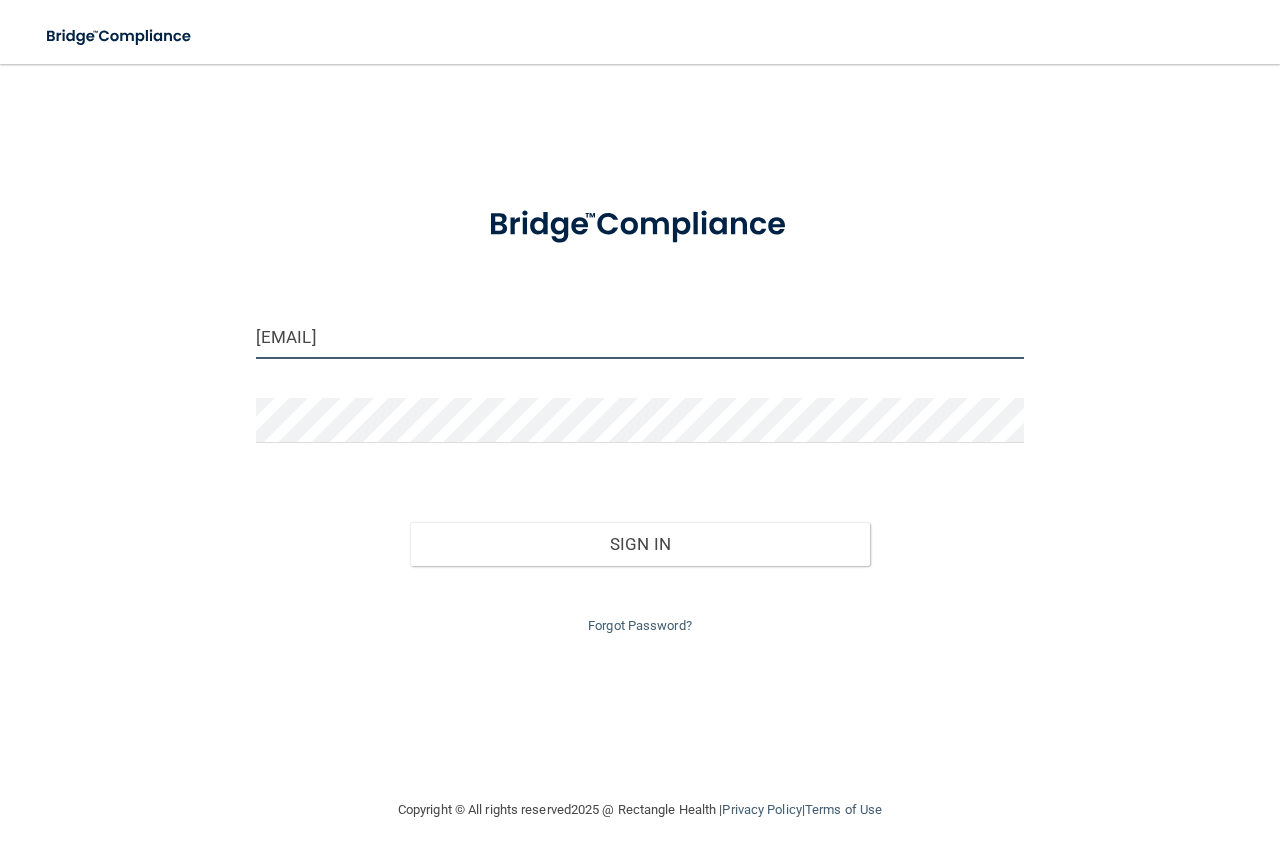 click on "[EMAIL]" at bounding box center [640, 336] 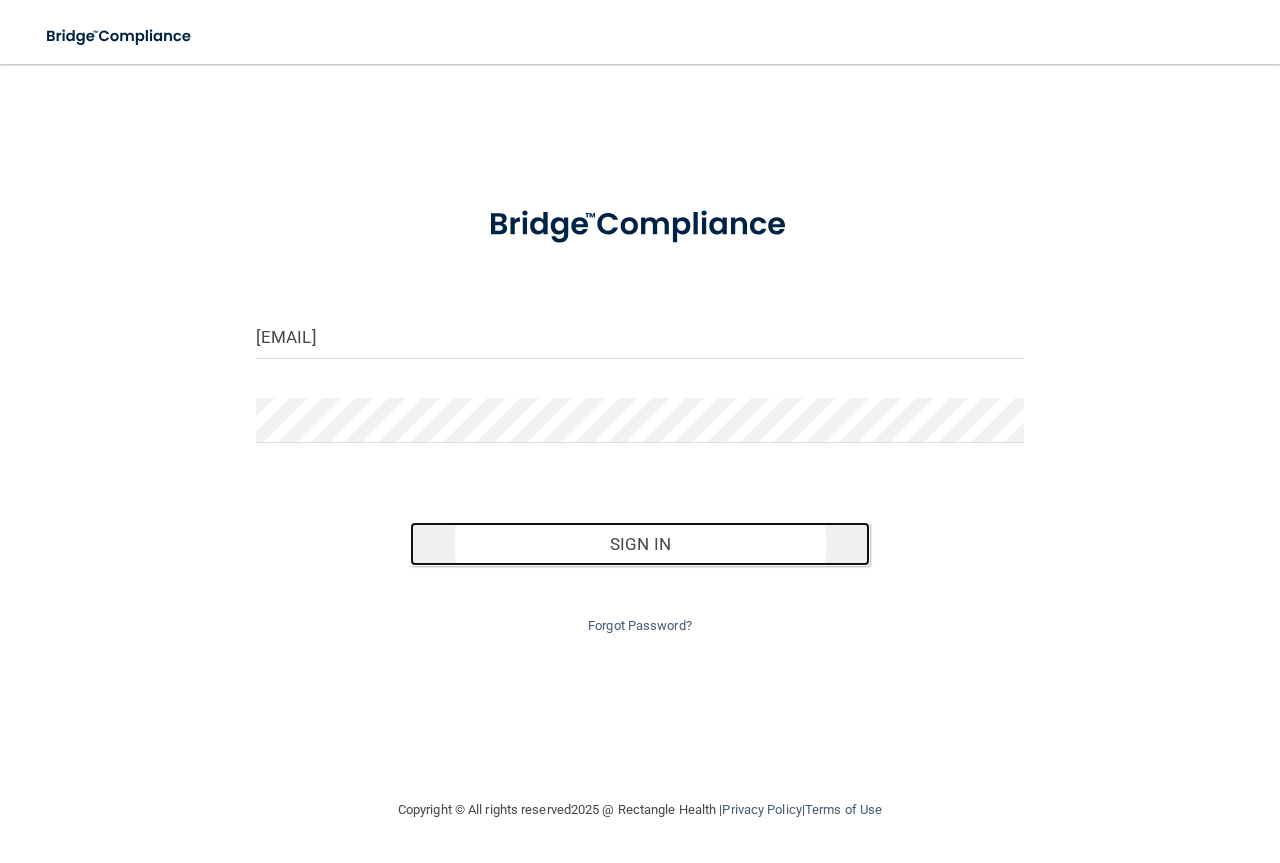 click on "Sign In" at bounding box center (640, 544) 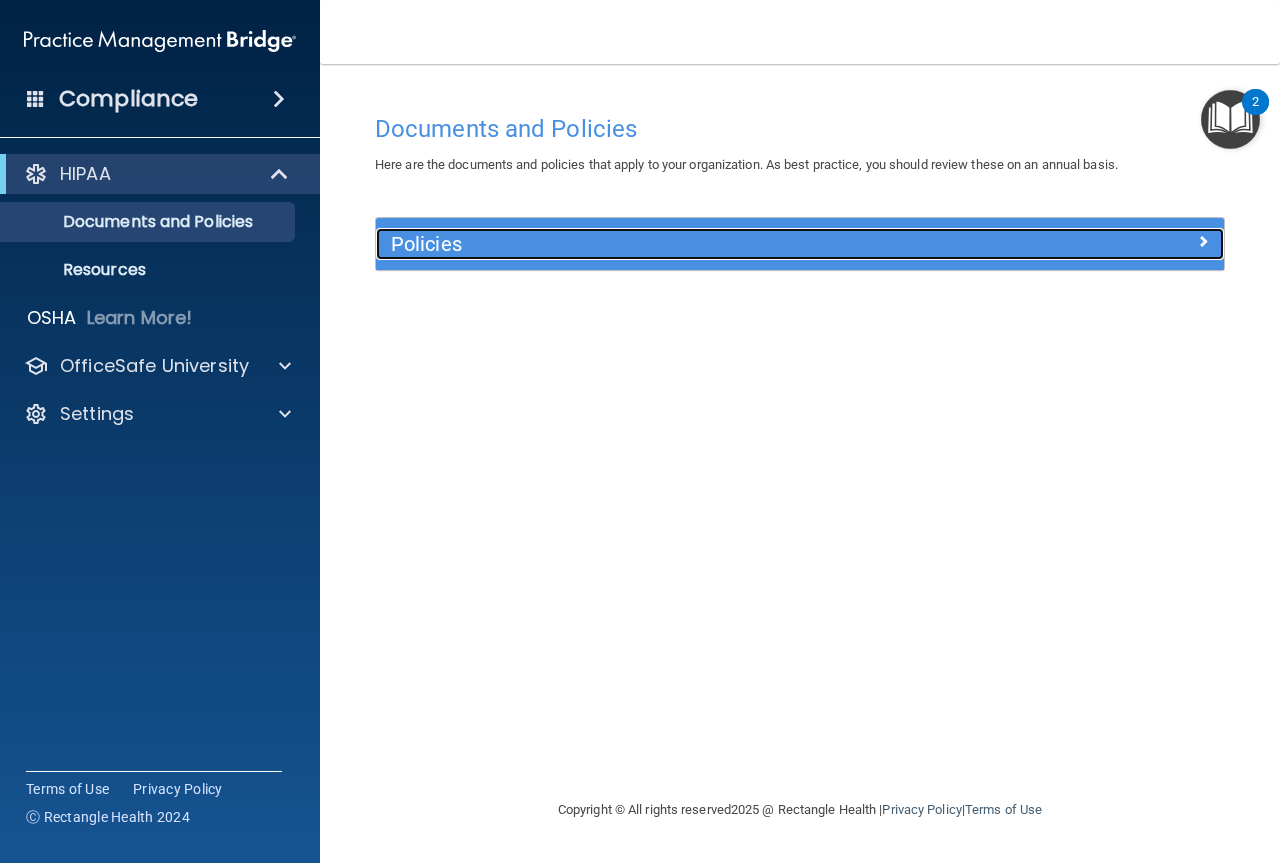 click on "Policies" at bounding box center (694, 244) 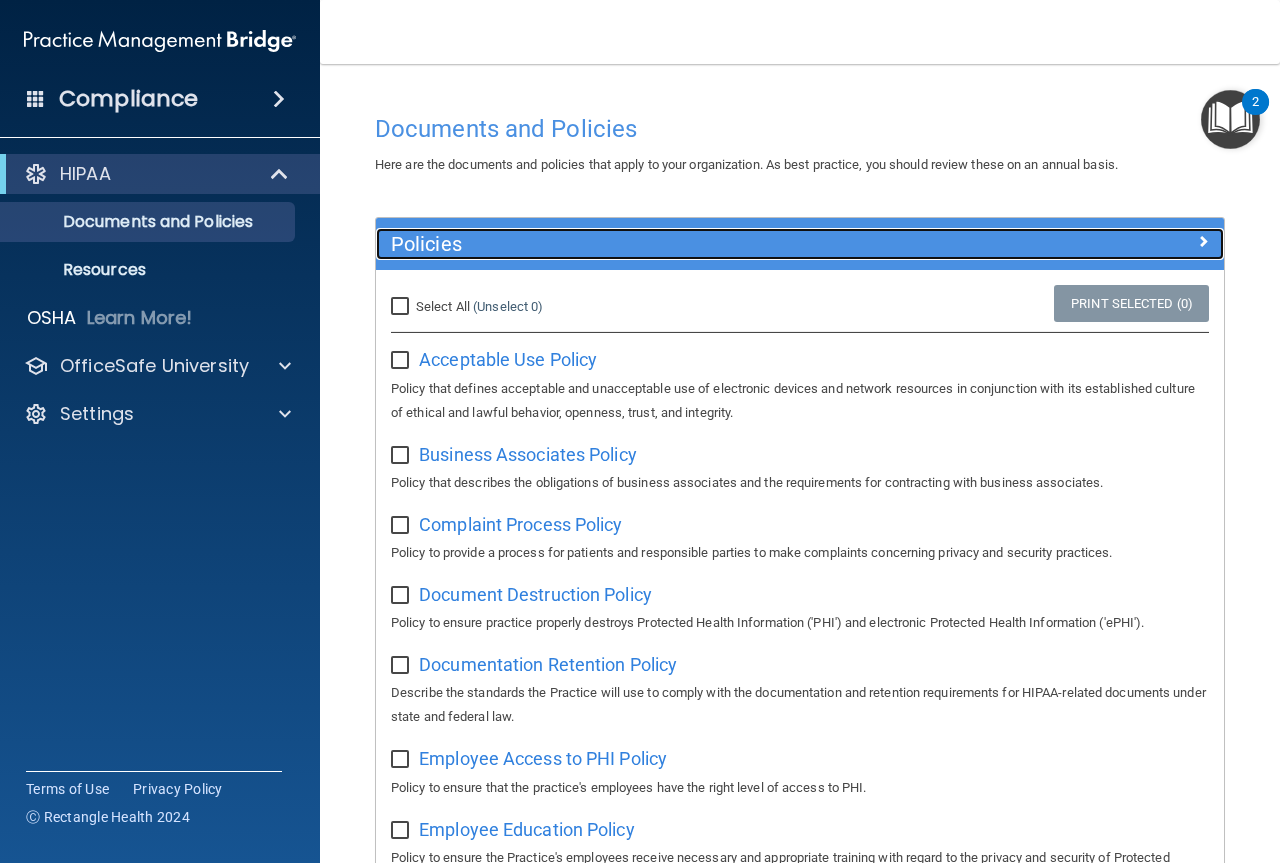 click on "Policies" at bounding box center (694, 244) 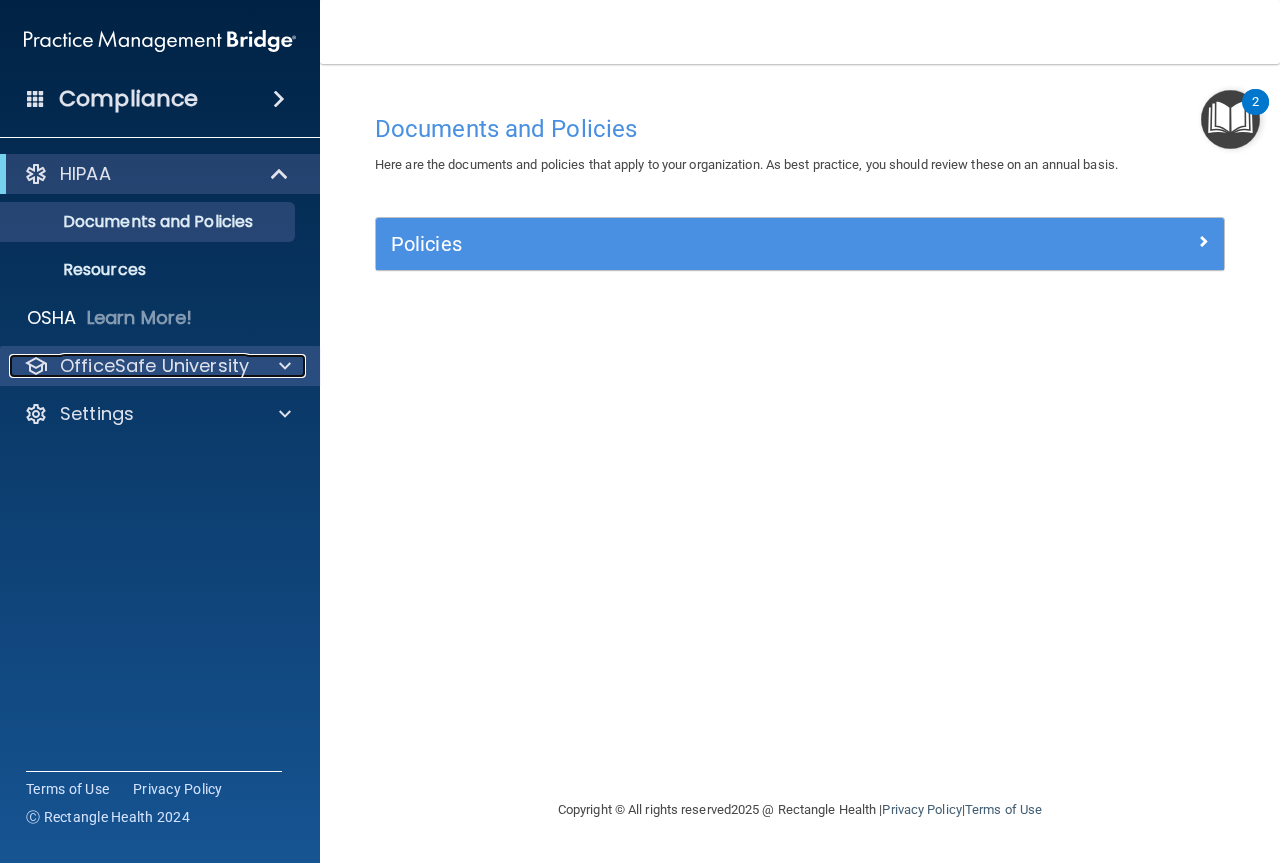 click on "OfficeSafe University" at bounding box center (154, 366) 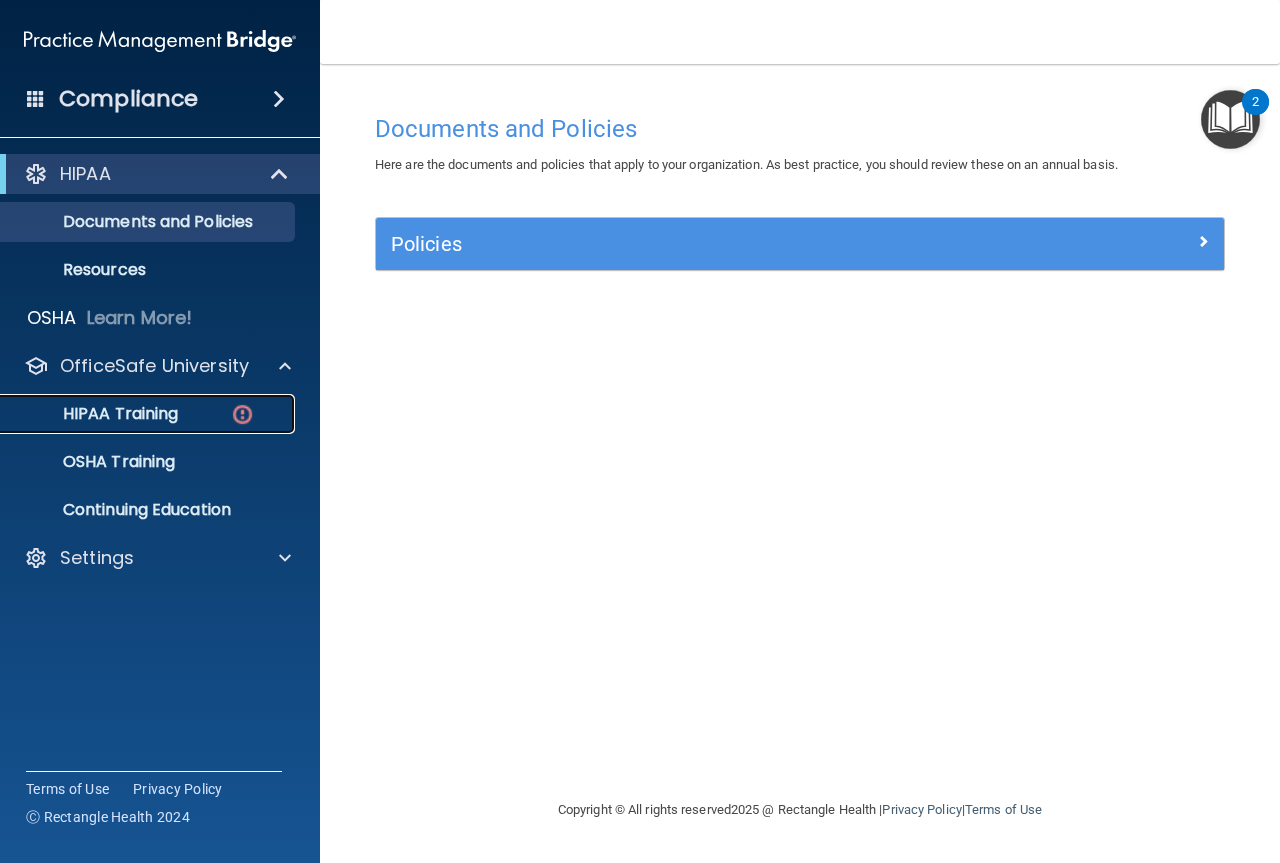 click on "HIPAA Training" at bounding box center [149, 414] 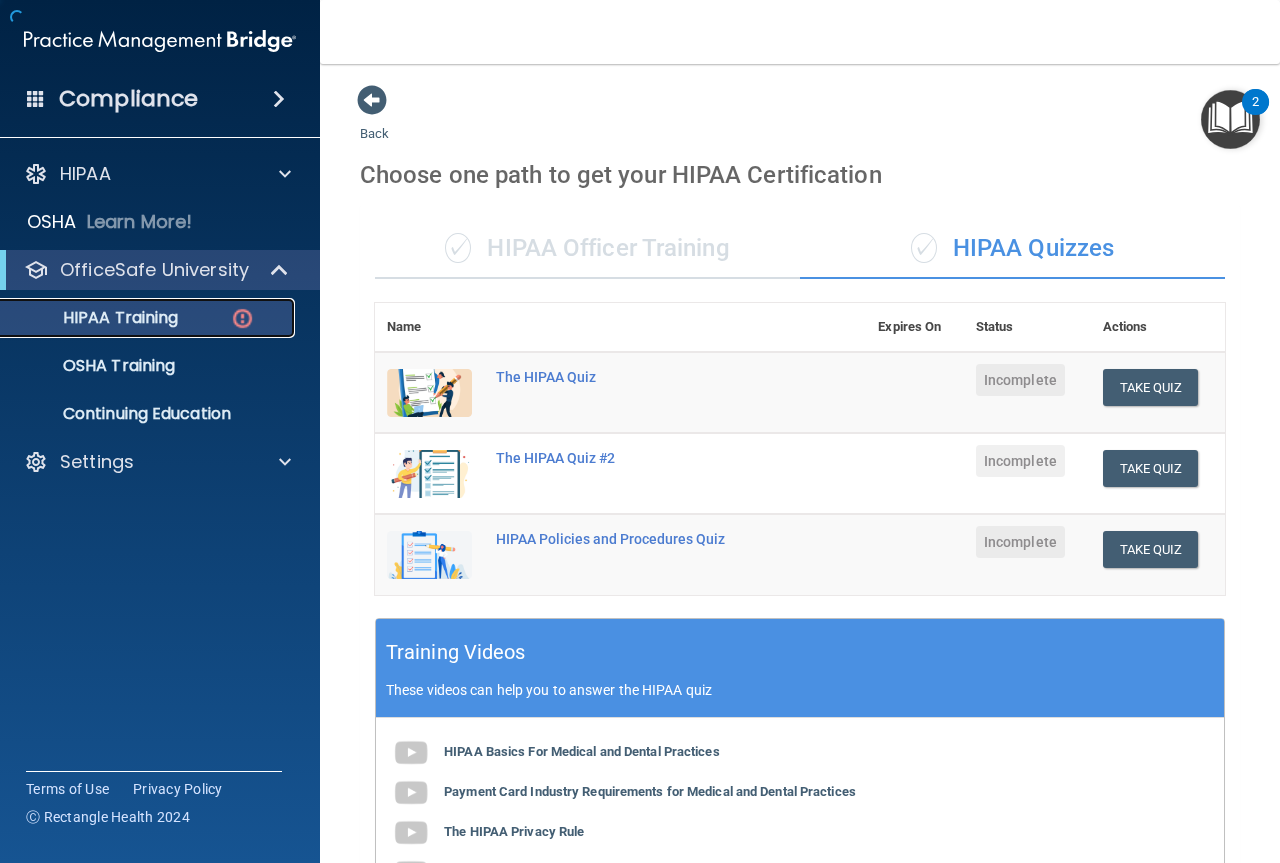 click on "HIPAA Training" at bounding box center [95, 318] 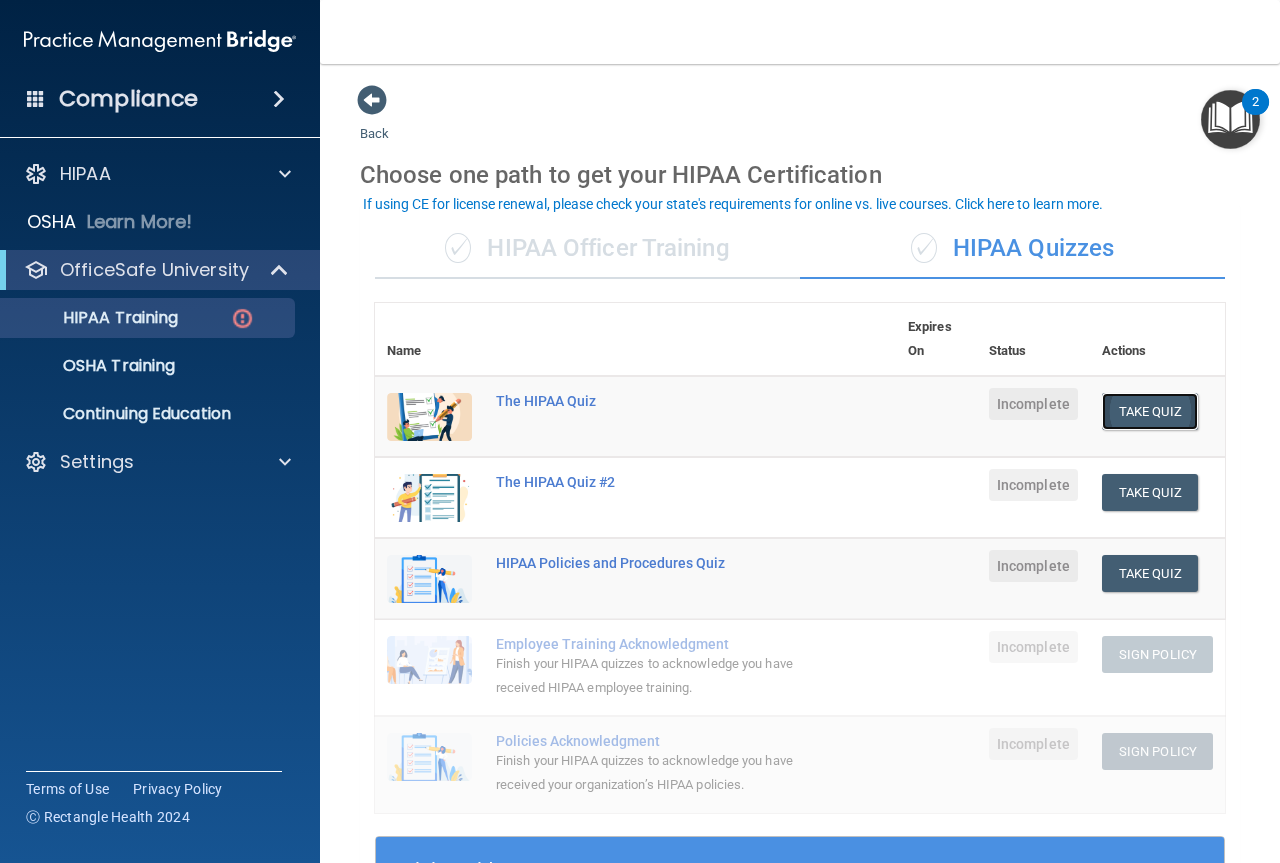 drag, startPoint x: 1128, startPoint y: 410, endPoint x: 1101, endPoint y: 411, distance: 27.018513 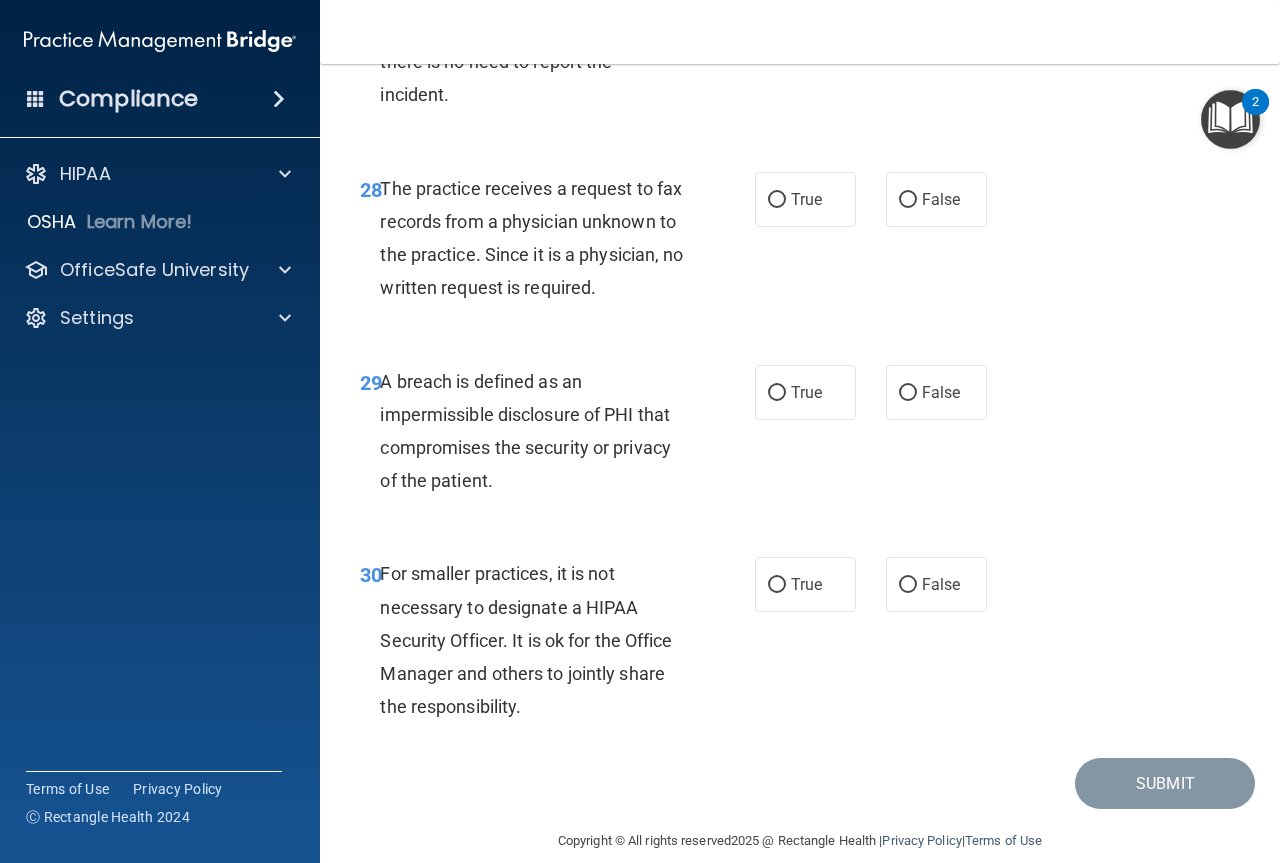 scroll, scrollTop: 5594, scrollLeft: 0, axis: vertical 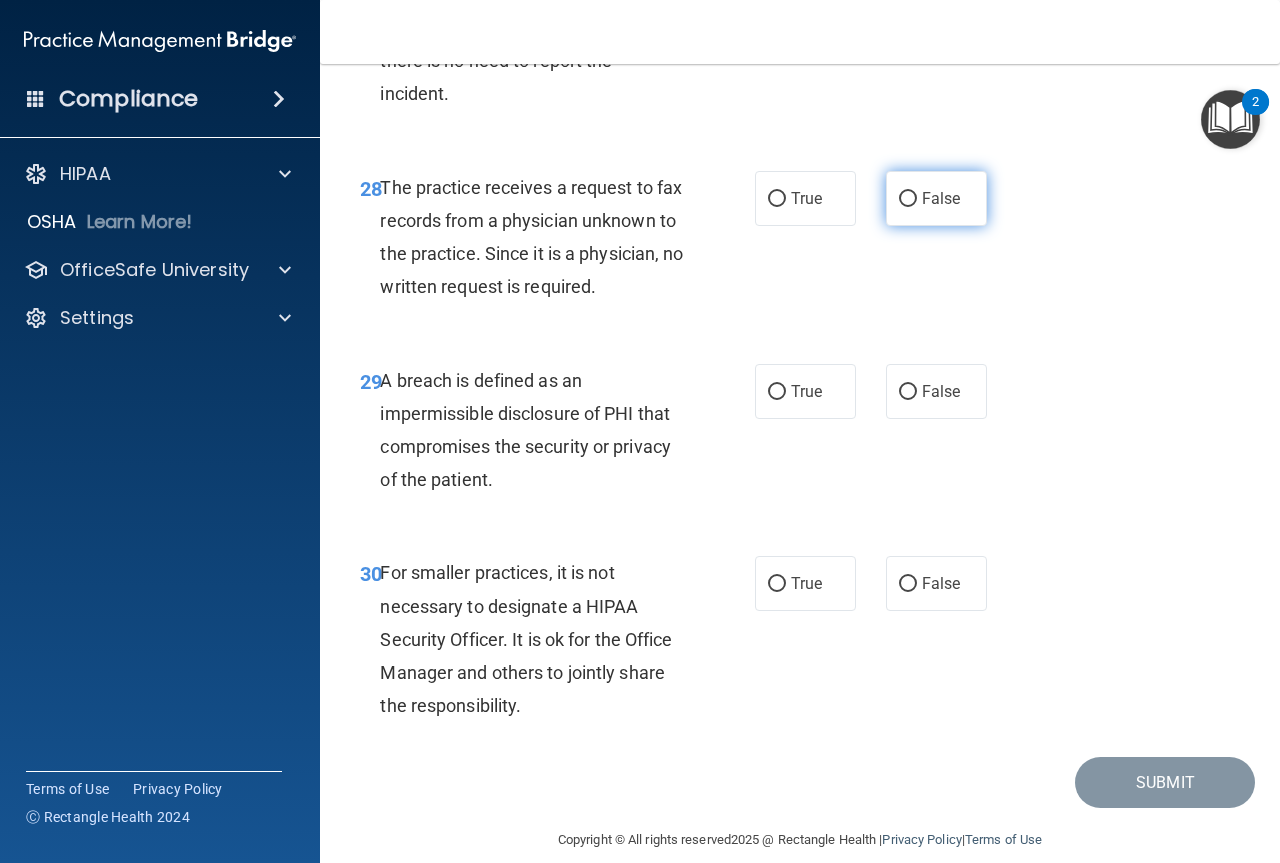 click on "False" at bounding box center (936, 198) 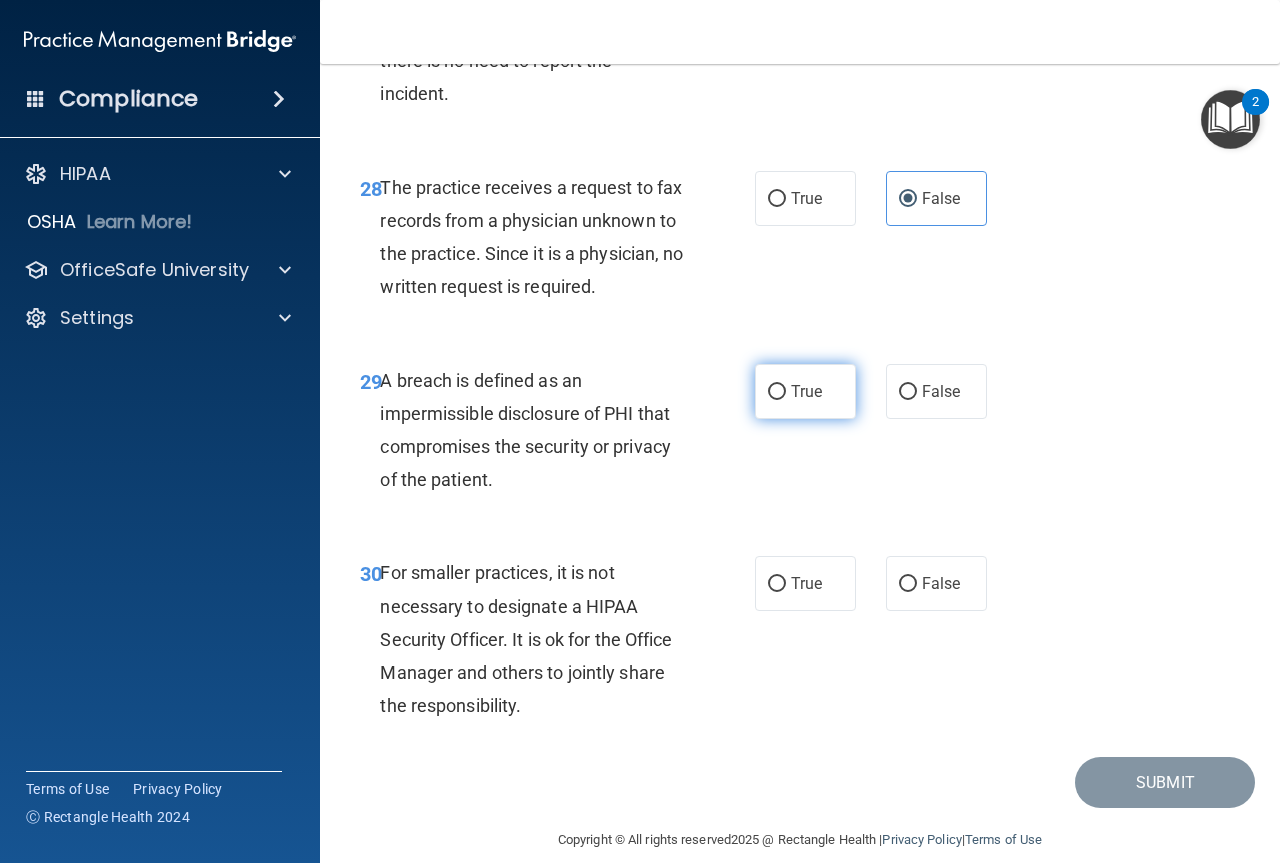 click on "True" at bounding box center (805, 391) 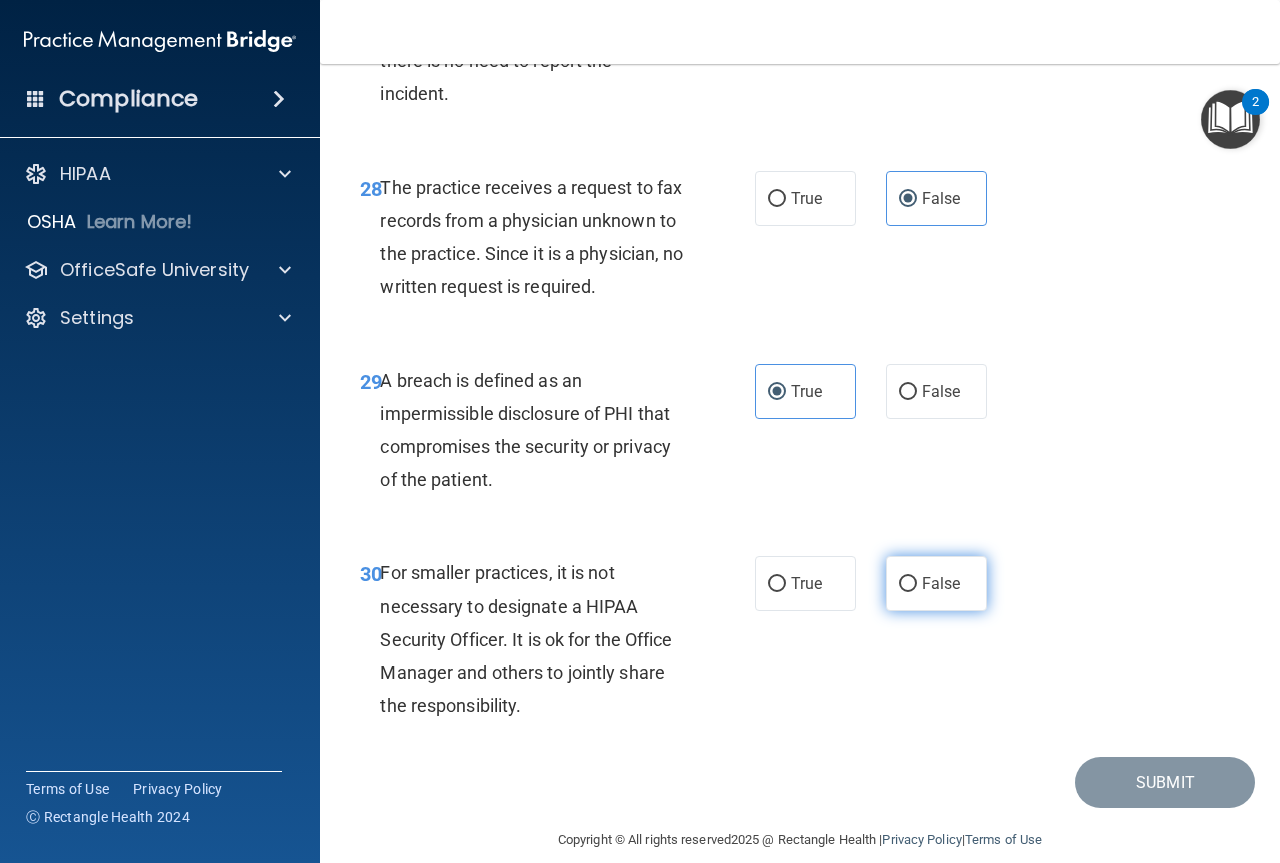 click on "False" at bounding box center [936, 583] 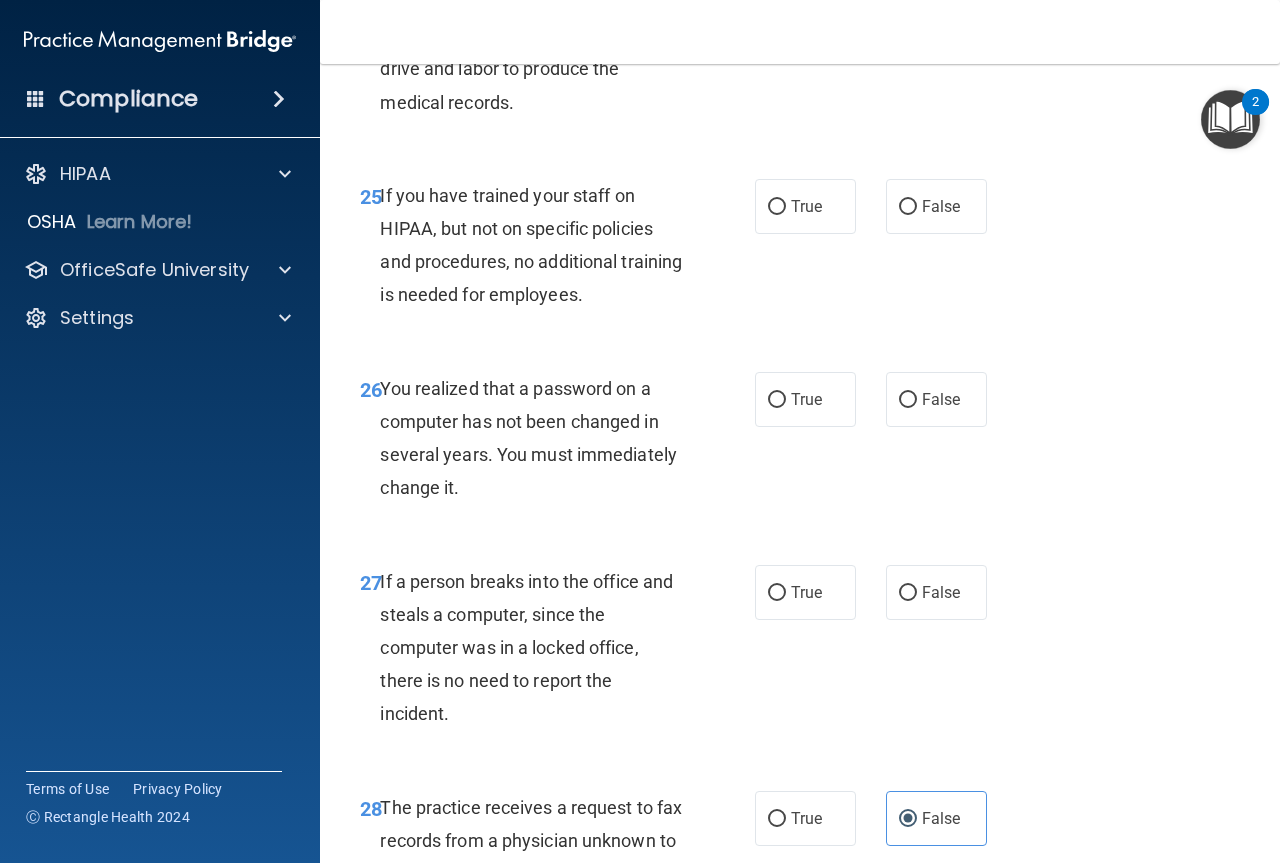 scroll, scrollTop: 4969, scrollLeft: 0, axis: vertical 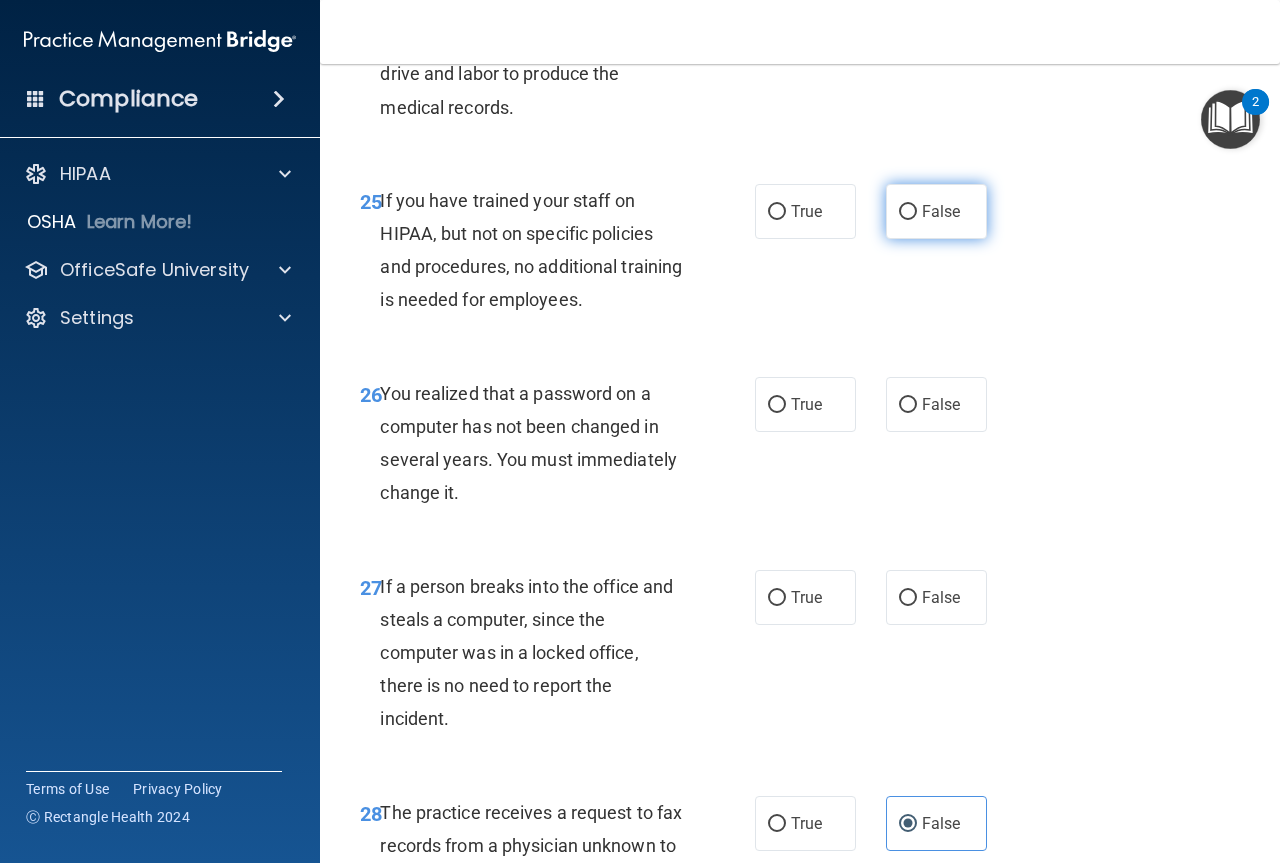 click on "False" at bounding box center (936, 211) 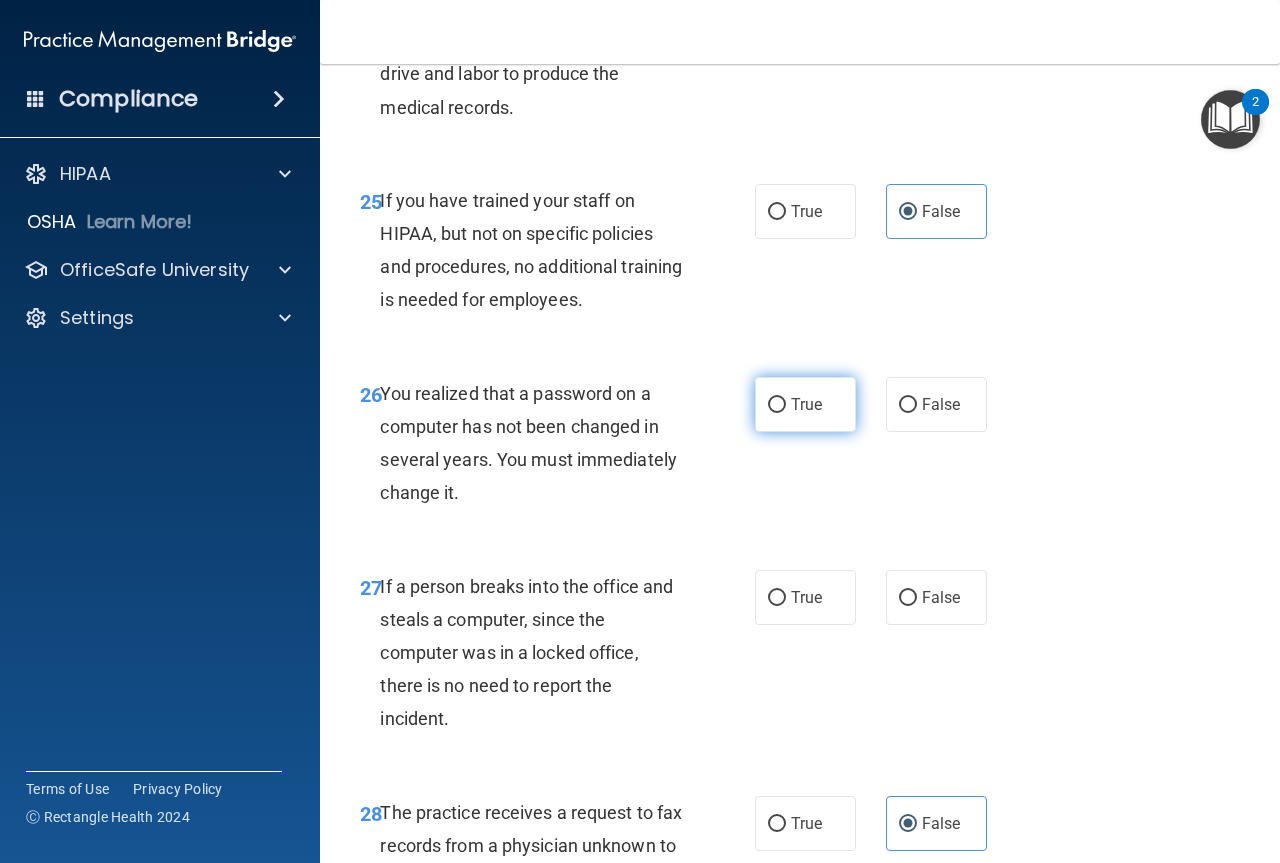 click on "True" at bounding box center [805, 404] 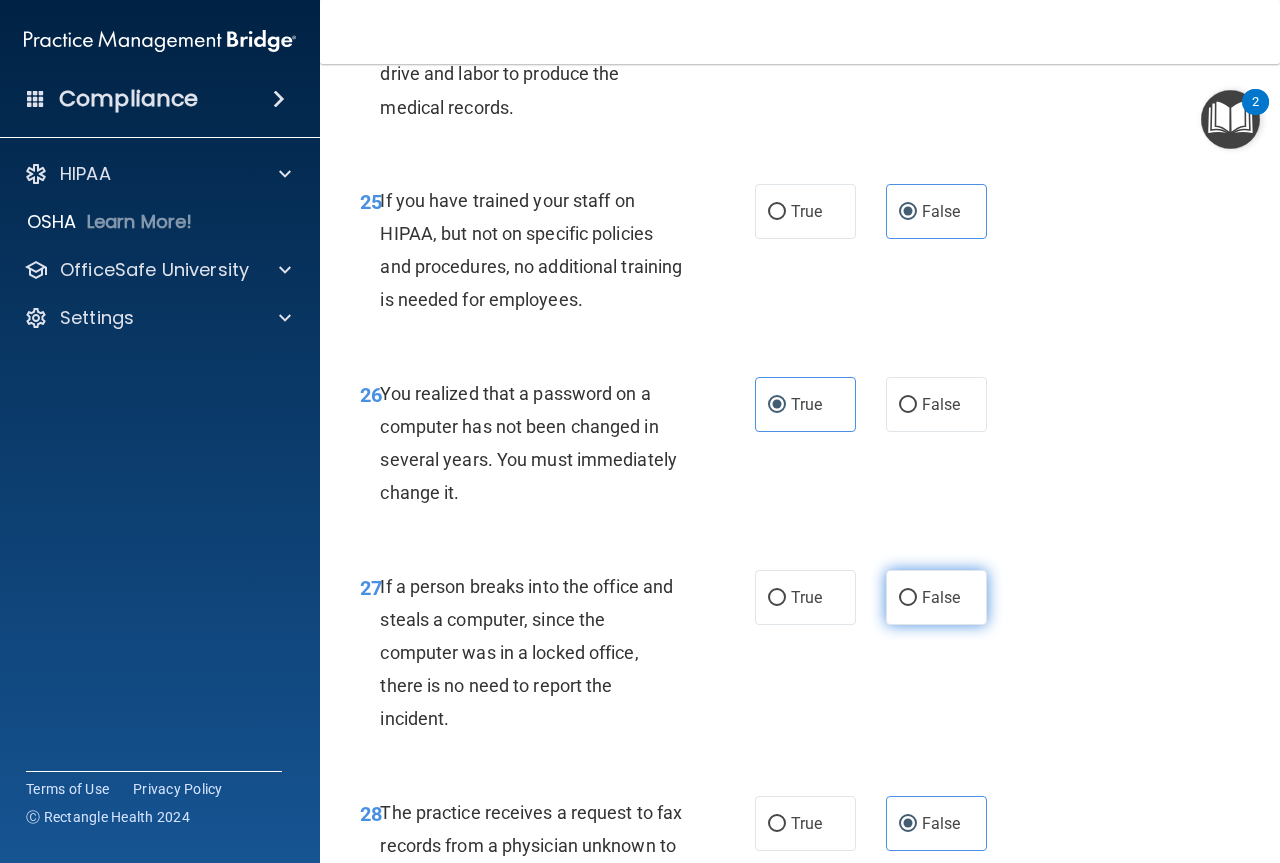 click on "False" at bounding box center (941, 597) 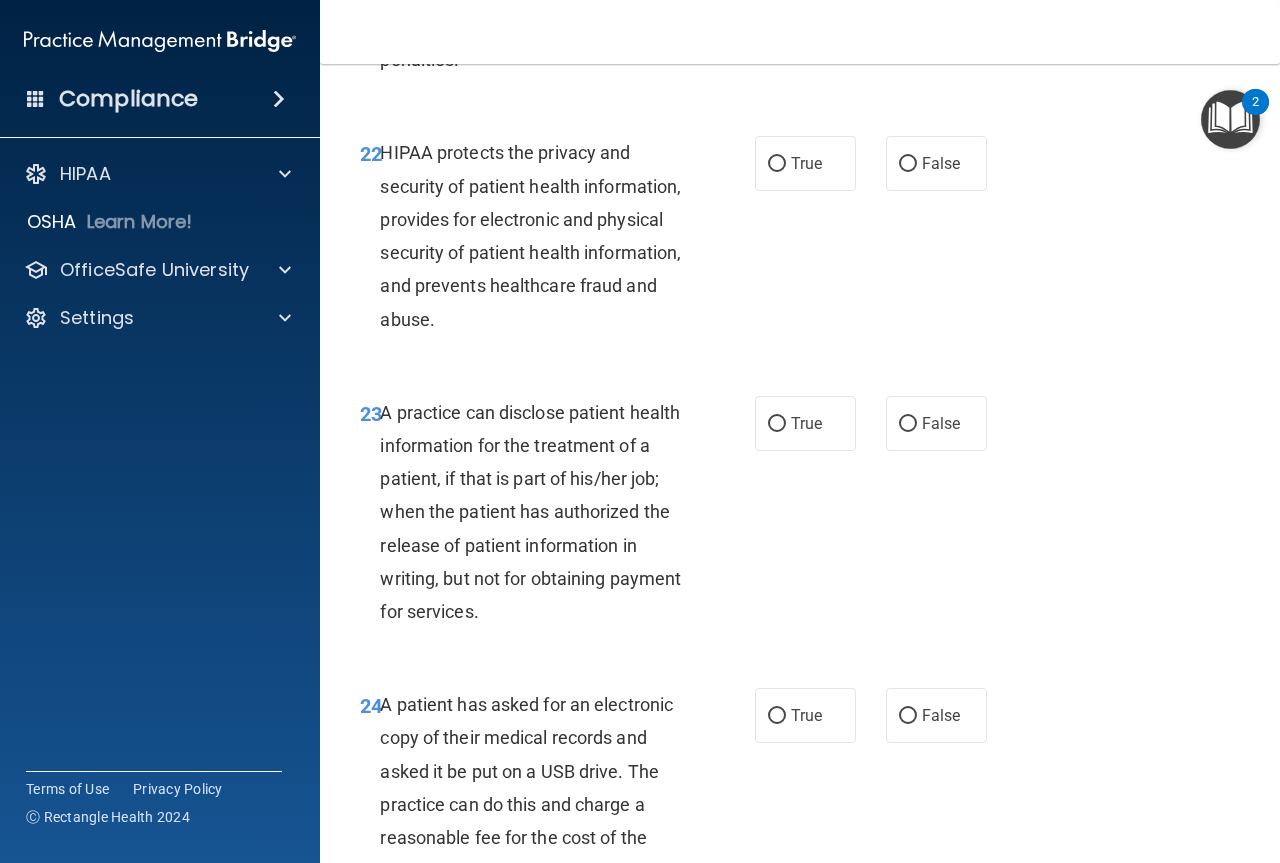 scroll, scrollTop: 4169, scrollLeft: 0, axis: vertical 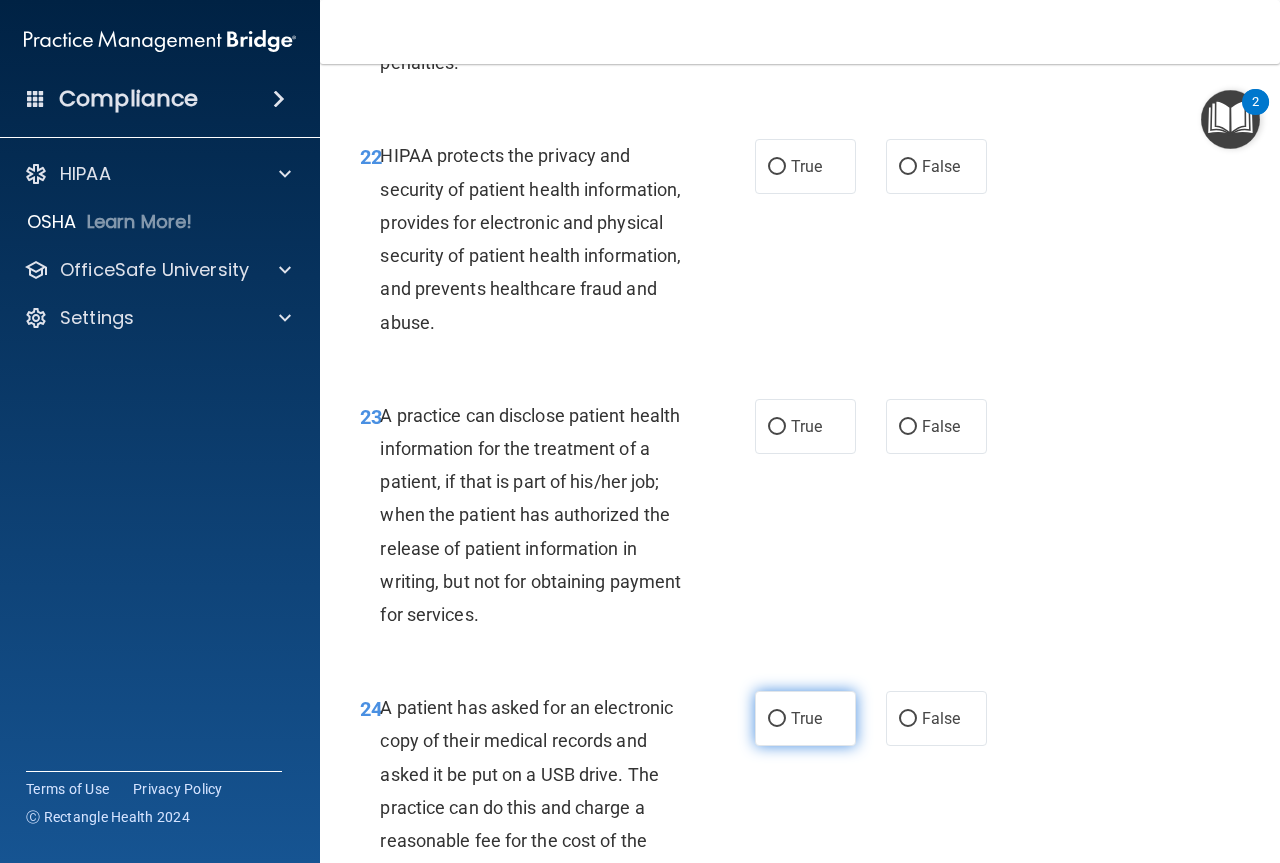 click on "True" at bounding box center (805, 718) 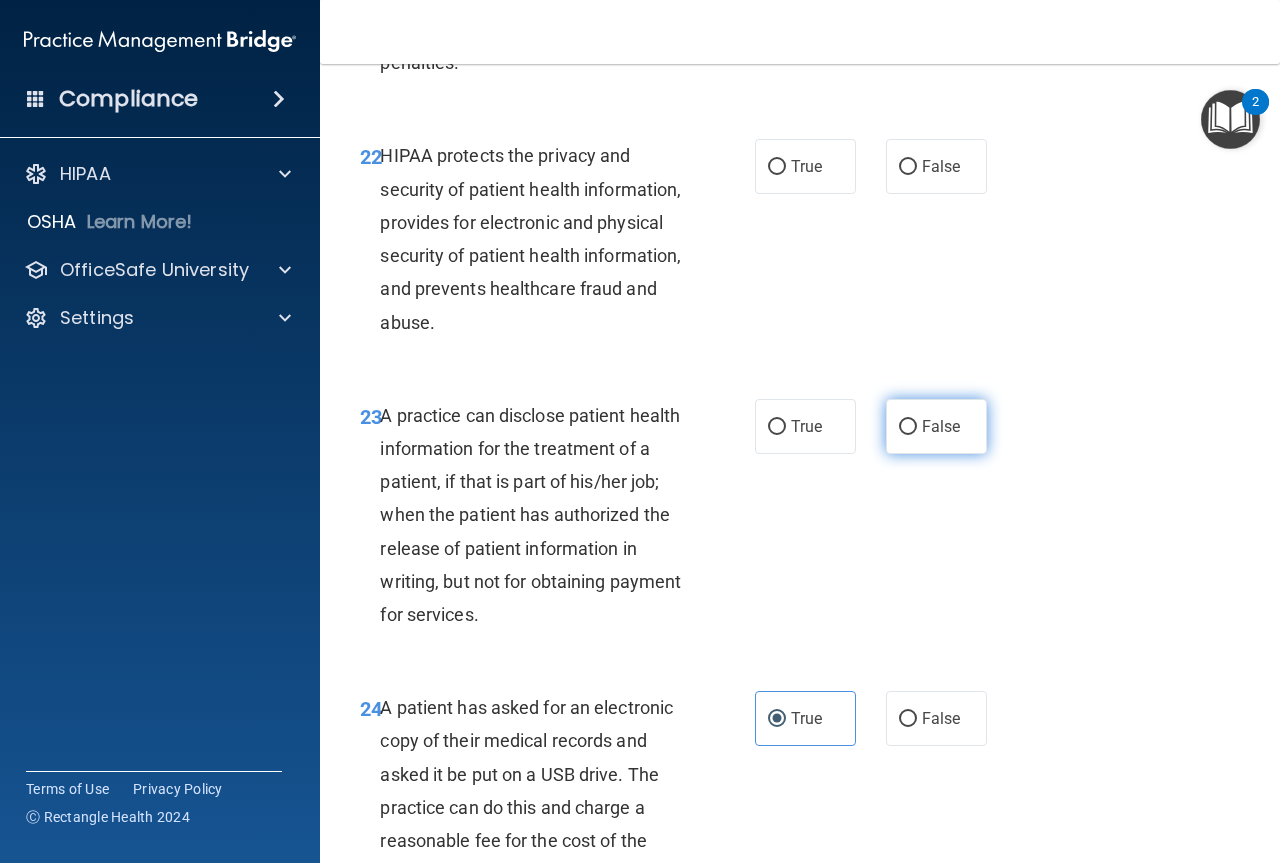 click on "False" at bounding box center [936, 426] 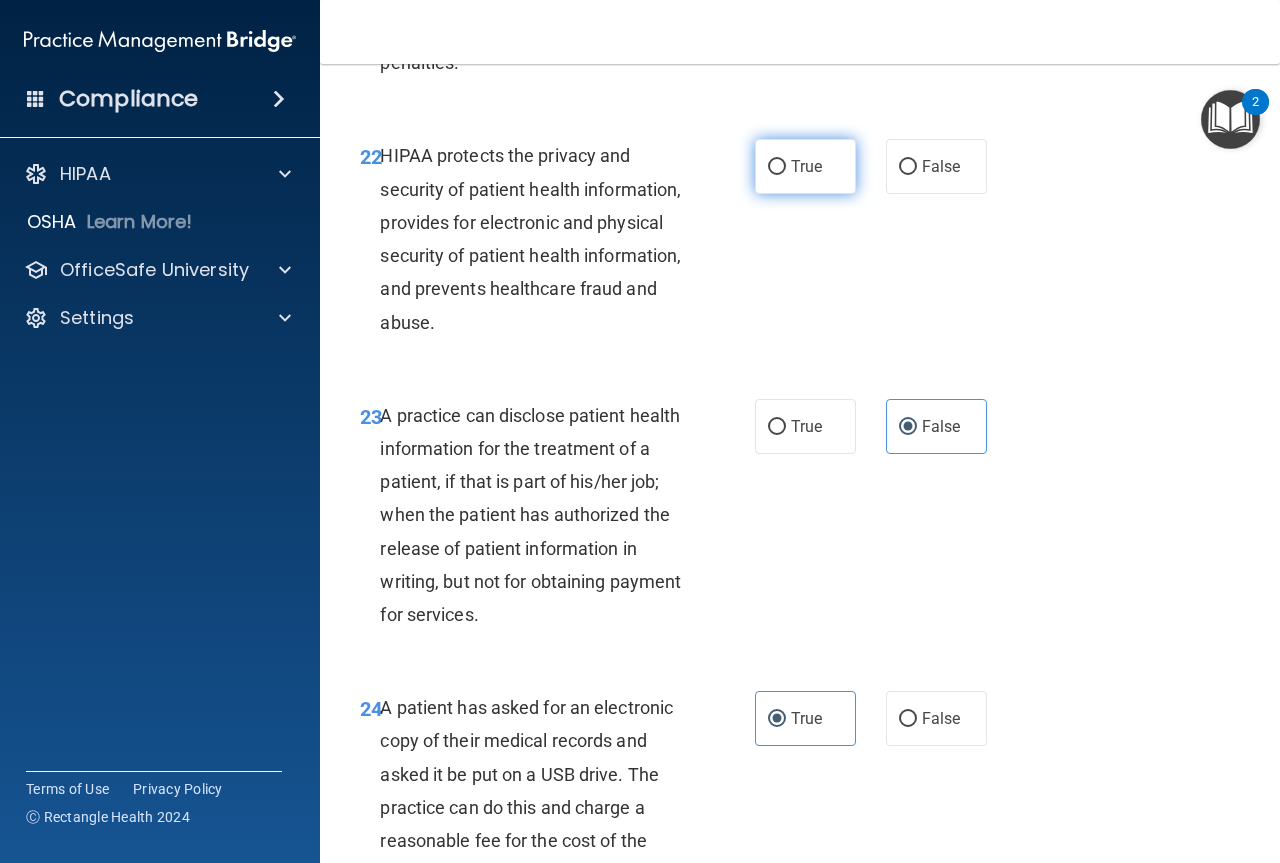 click on "True" at bounding box center (805, 166) 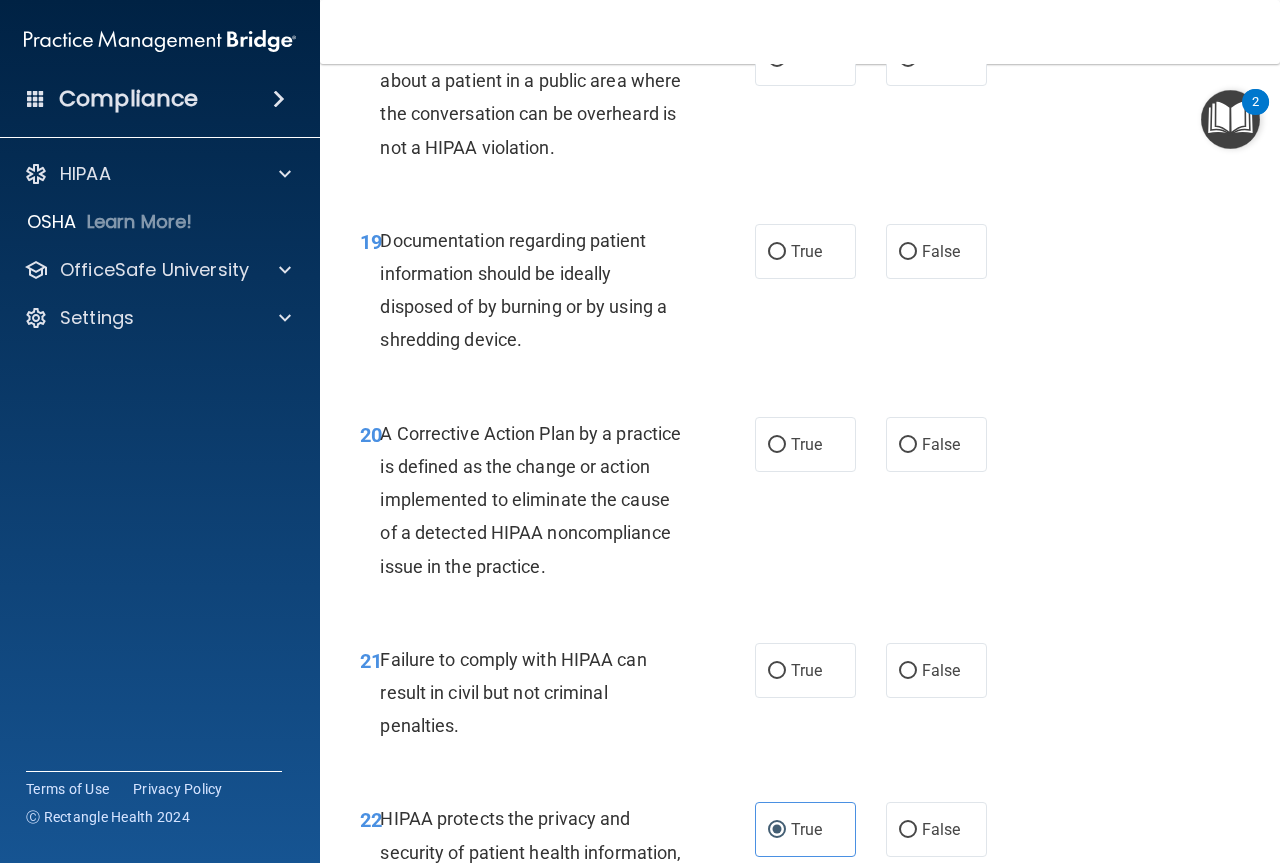 scroll, scrollTop: 3494, scrollLeft: 0, axis: vertical 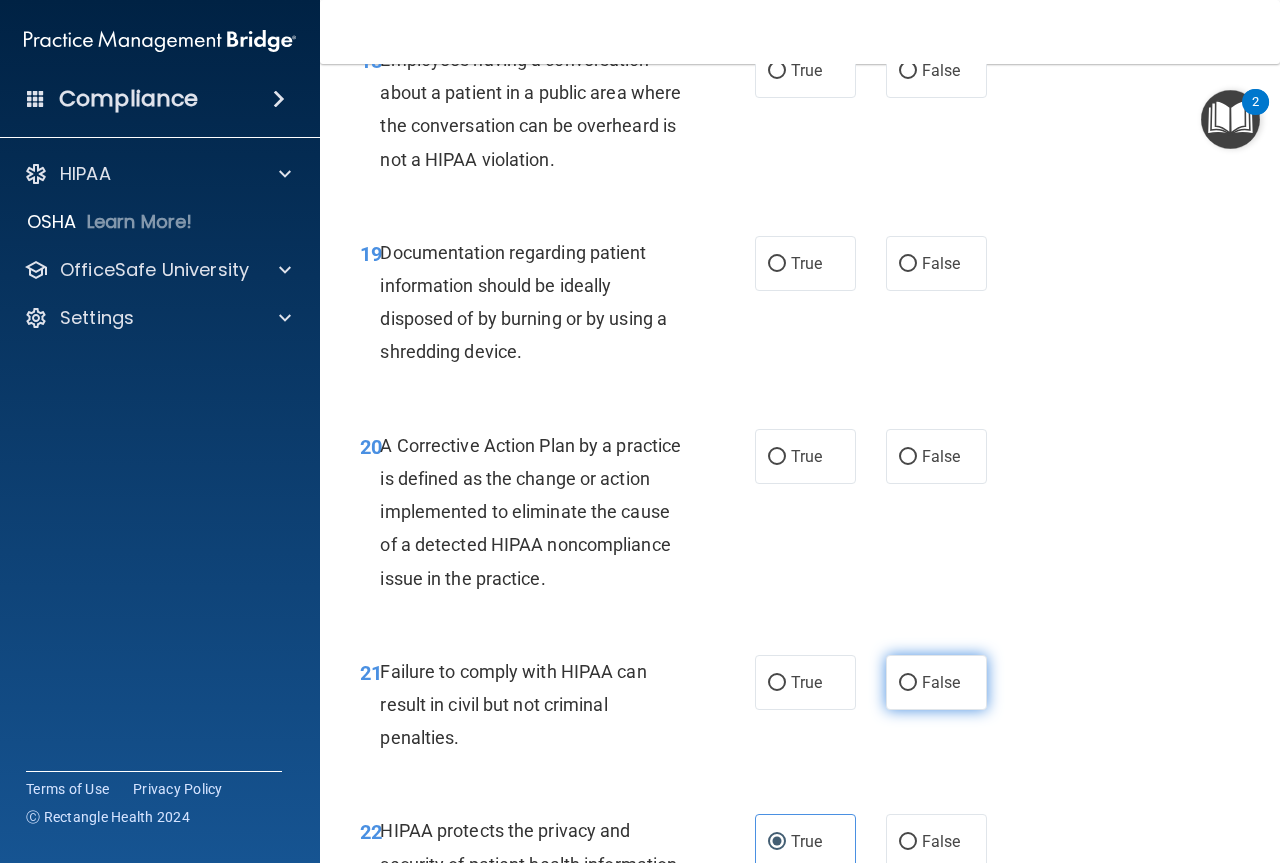 click on "False" at bounding box center [941, 682] 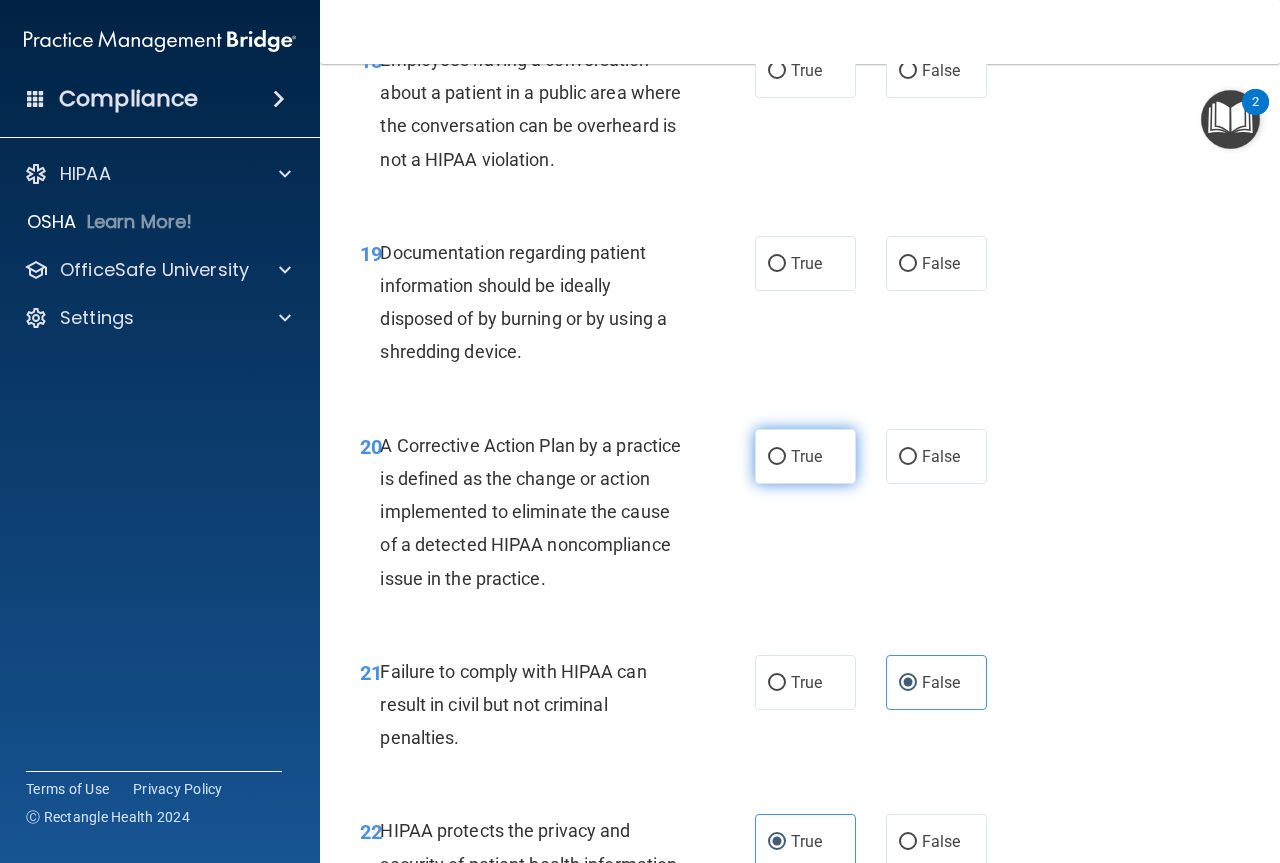 click on "True" at bounding box center [805, 456] 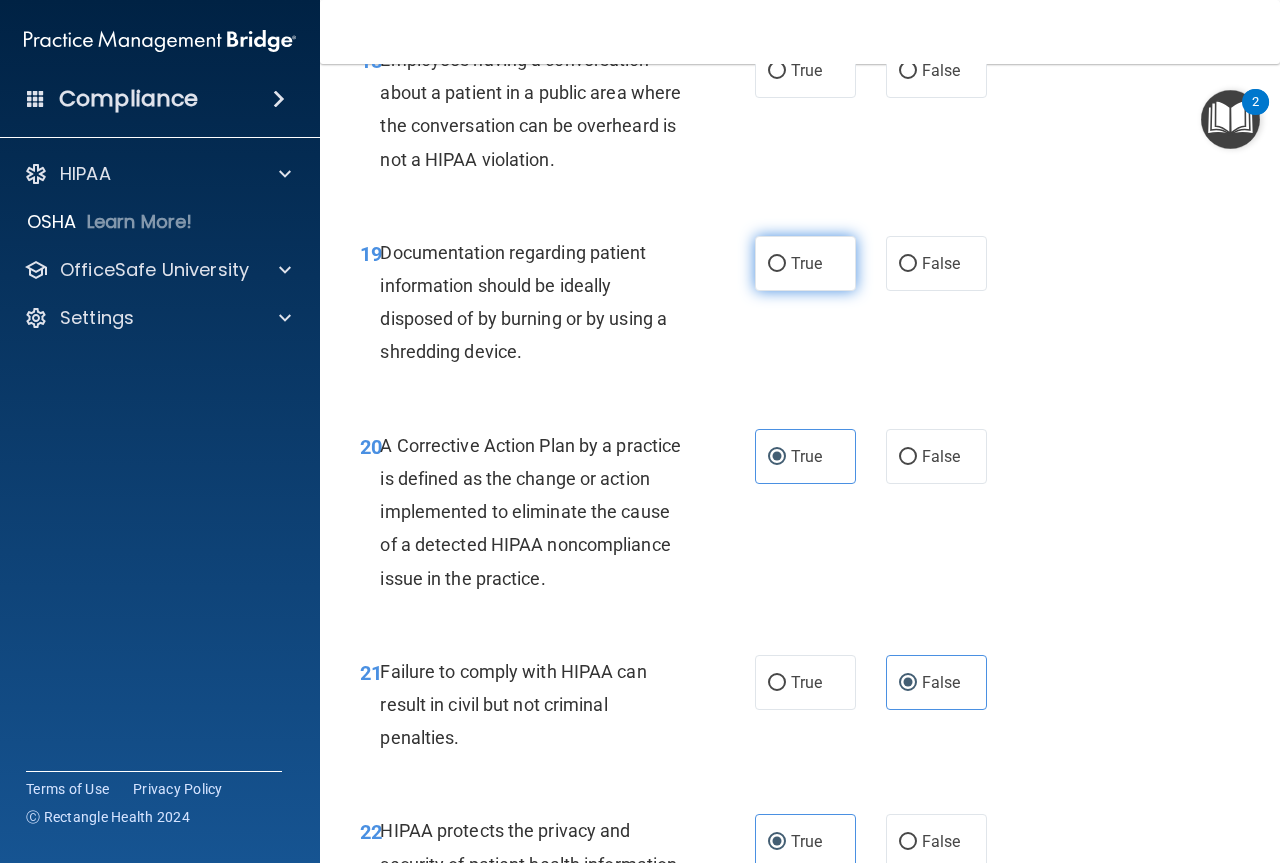 click on "True" at bounding box center (805, 263) 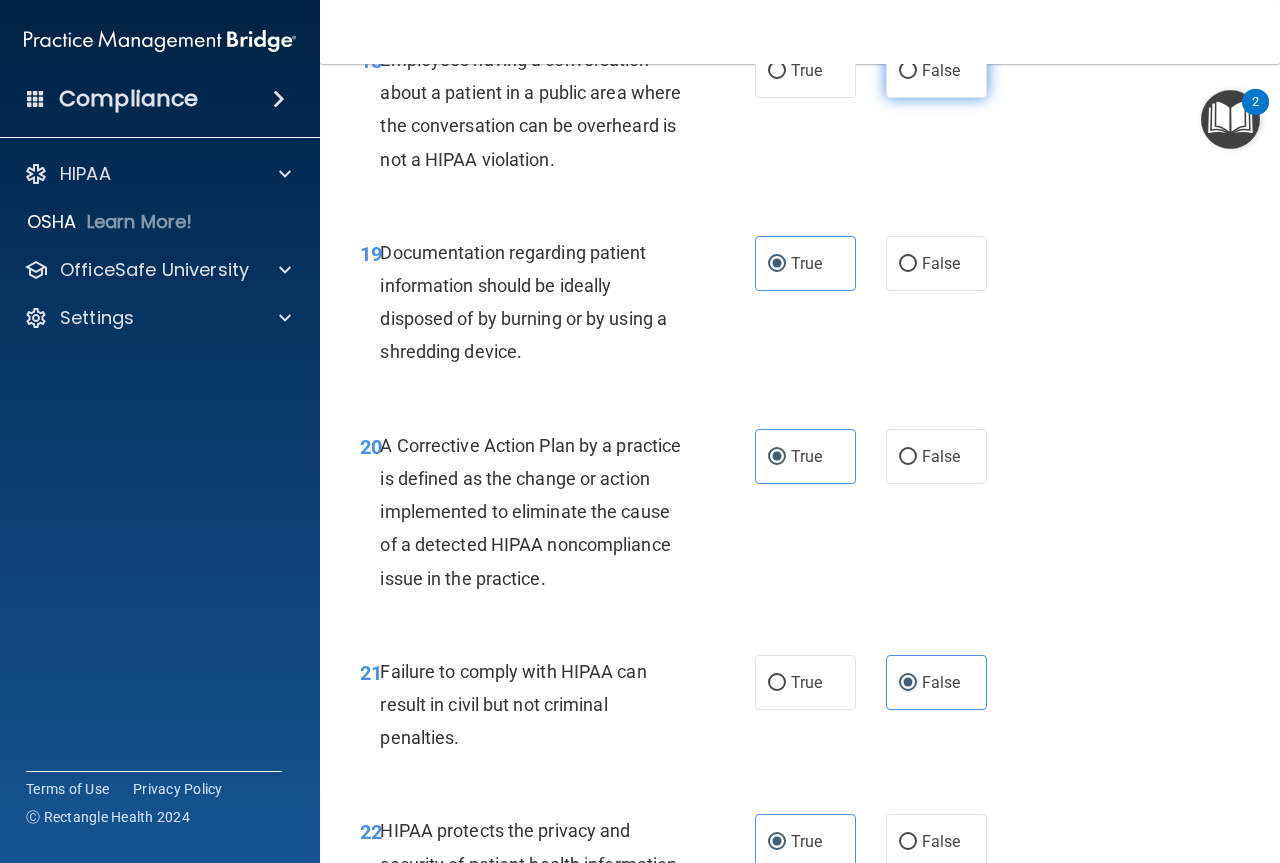 click on "False" at bounding box center [936, 70] 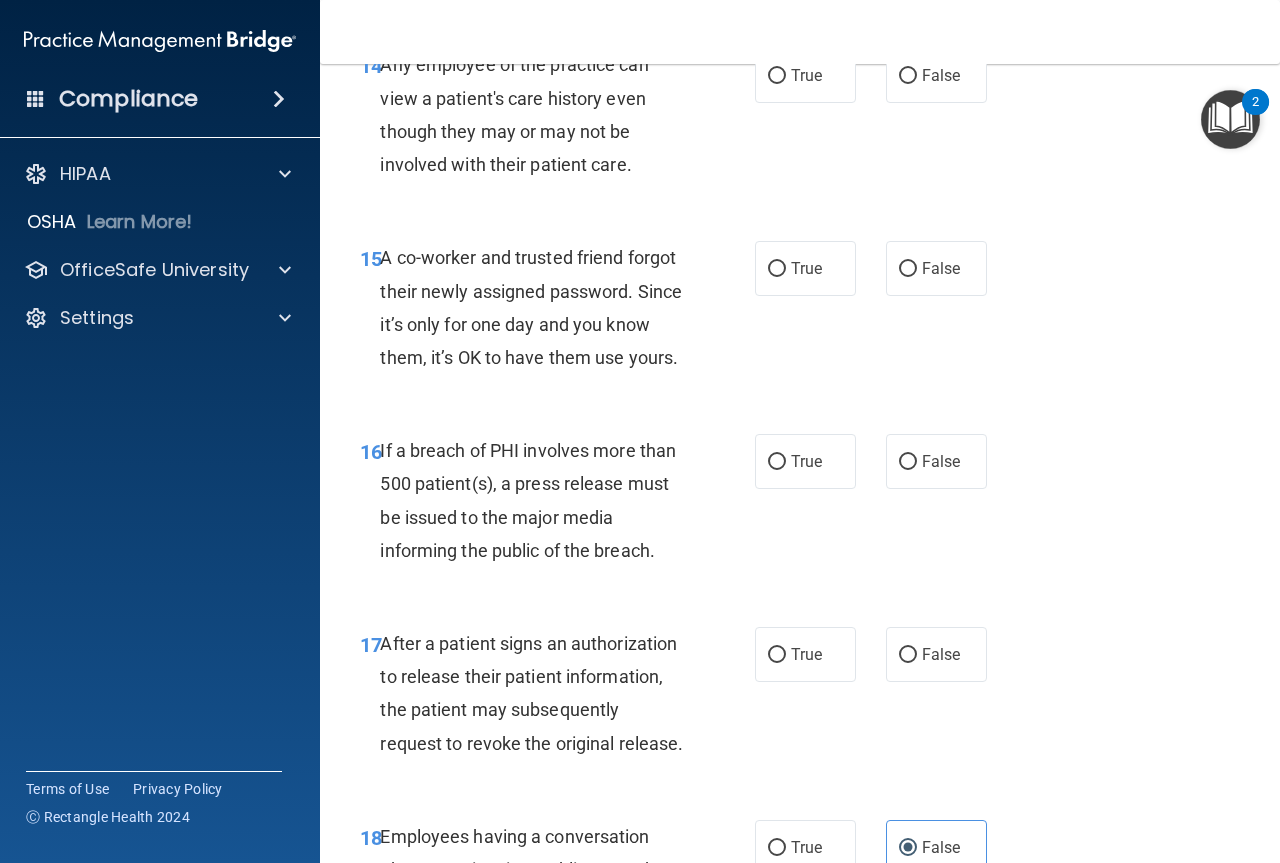 scroll, scrollTop: 2694, scrollLeft: 0, axis: vertical 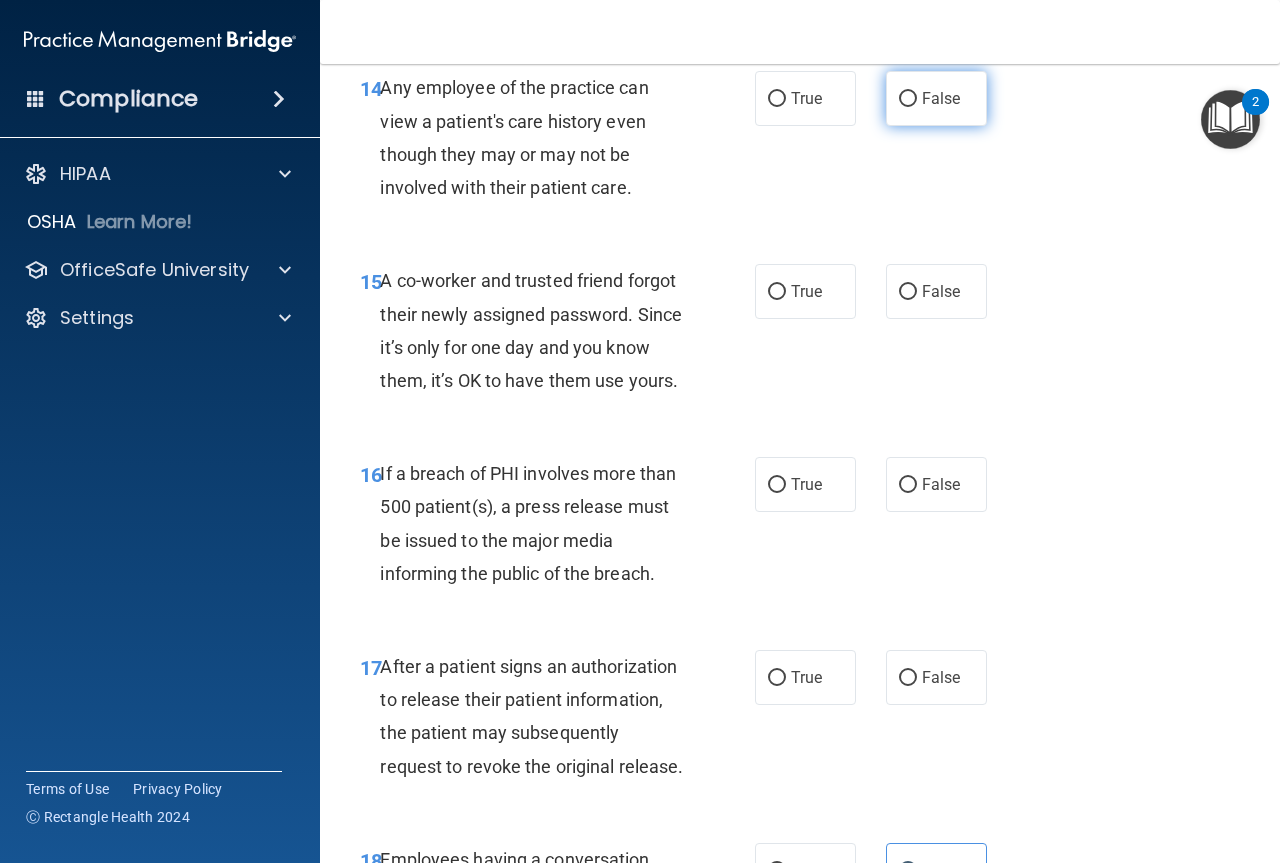 click on "False" at bounding box center [941, 98] 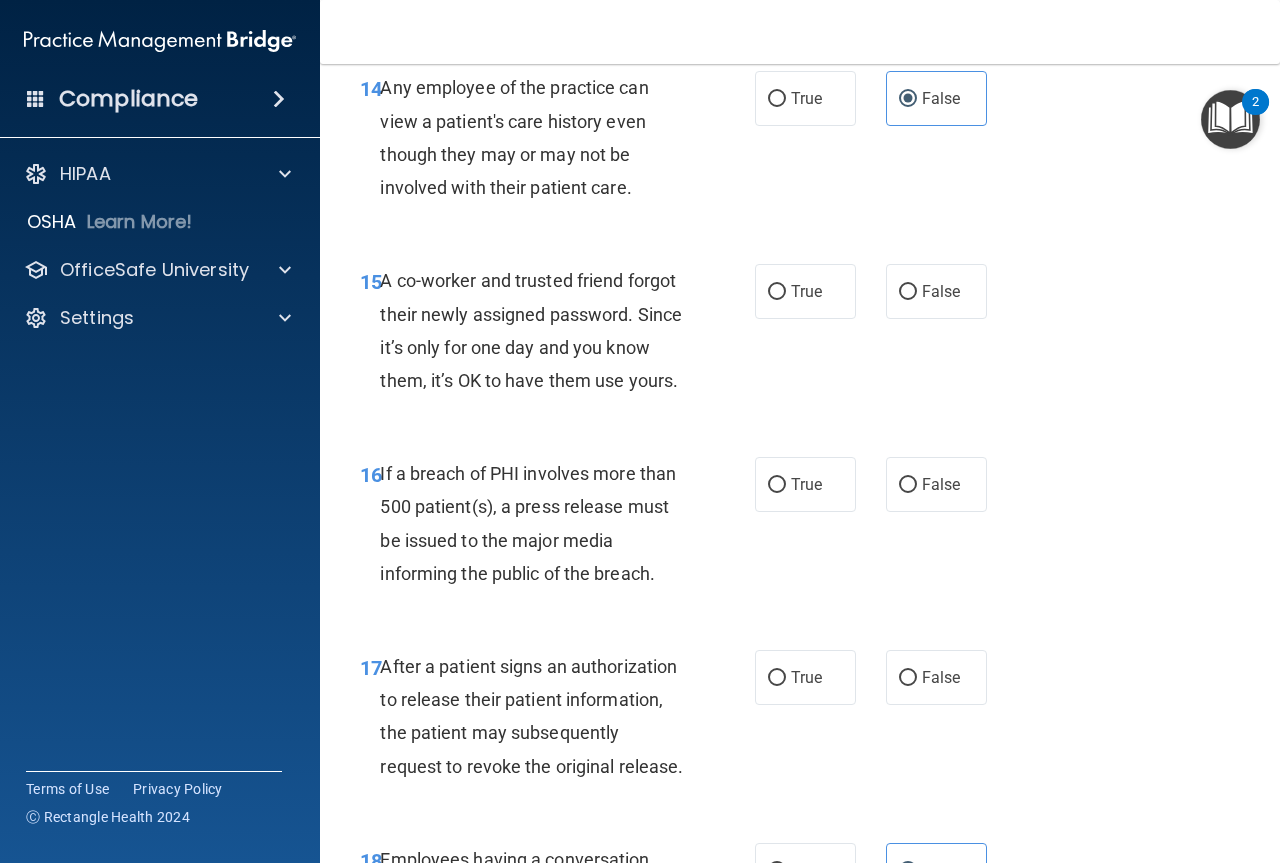 click on "15       A co-worker and trusted friend forgot their newly assigned password. Since it’s only for one day and you know them, it’s OK to have them use yours.                 True           False" at bounding box center (800, 335) 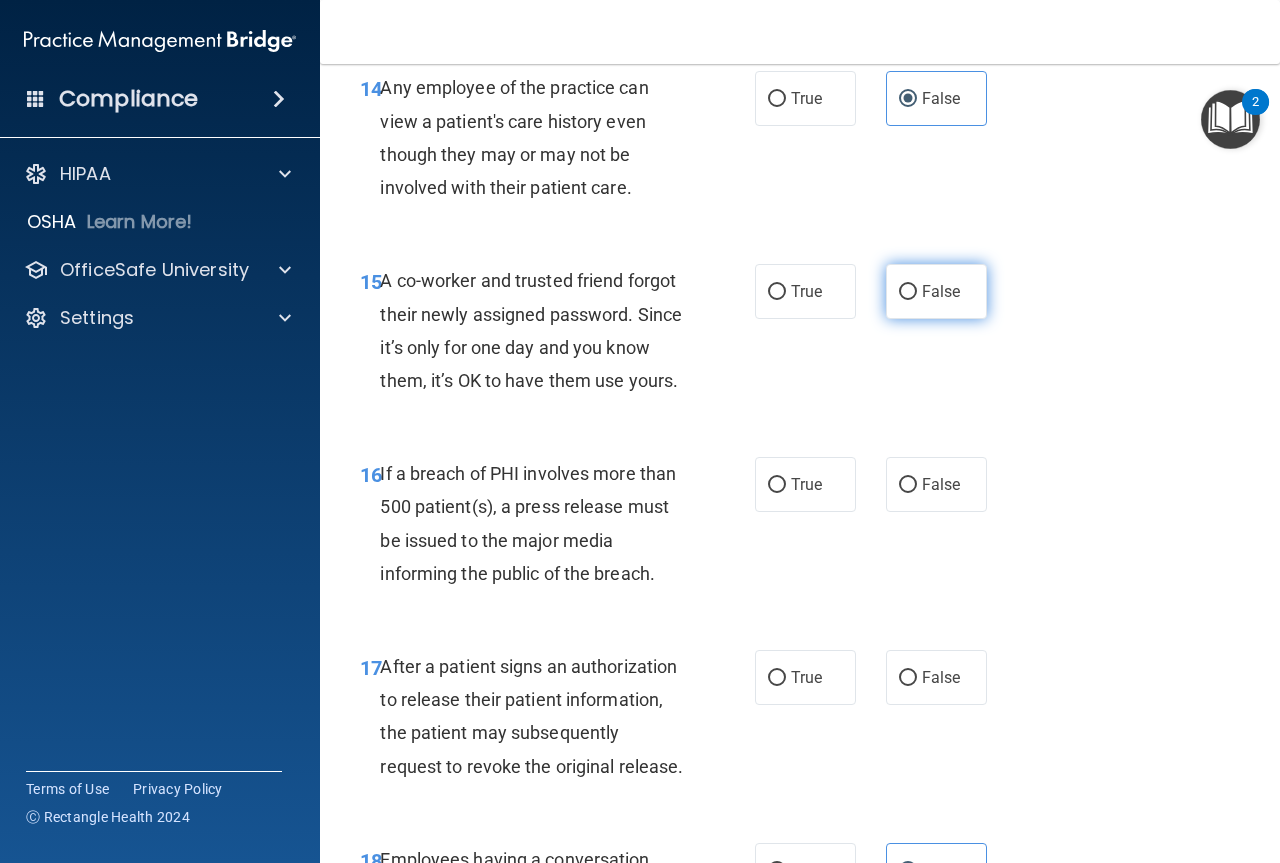 click on "False" at bounding box center (936, 291) 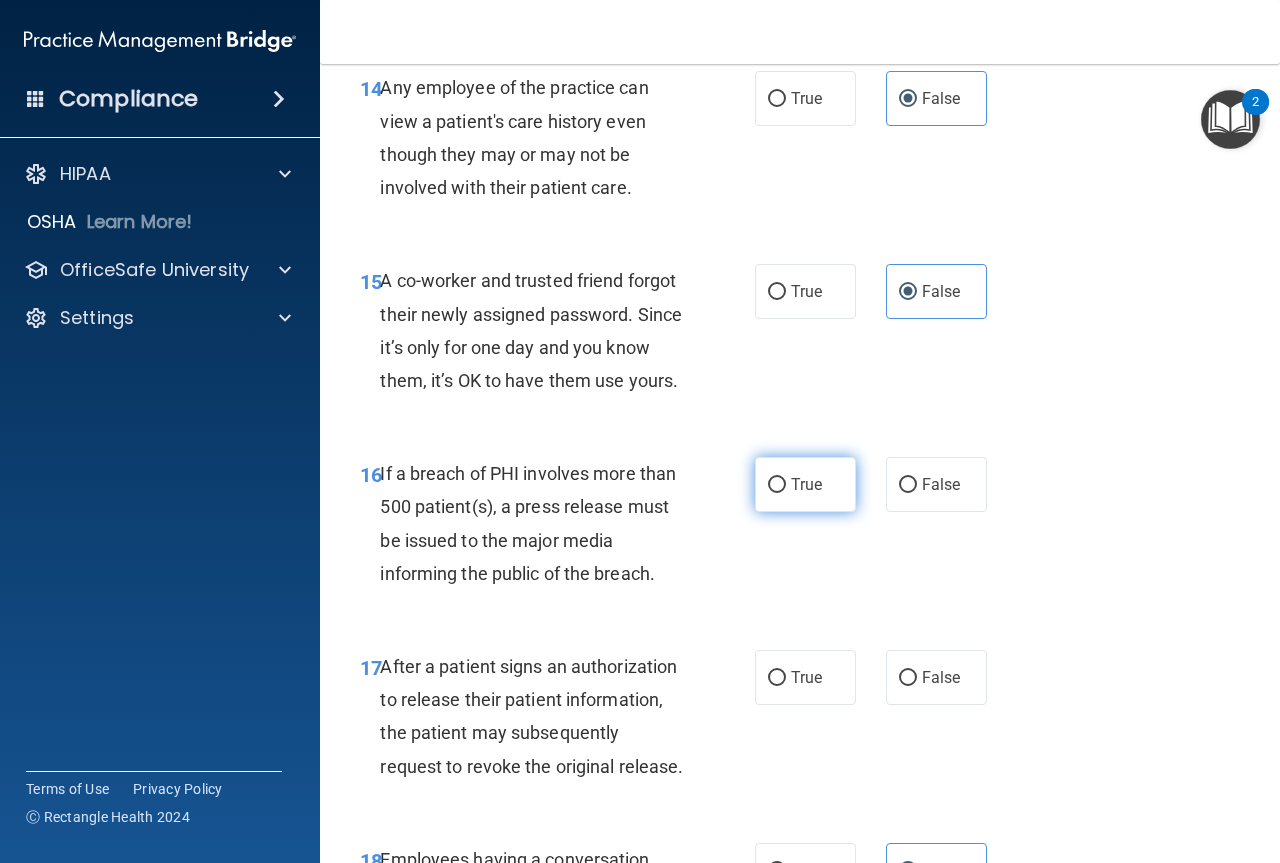click on "True" at bounding box center (805, 484) 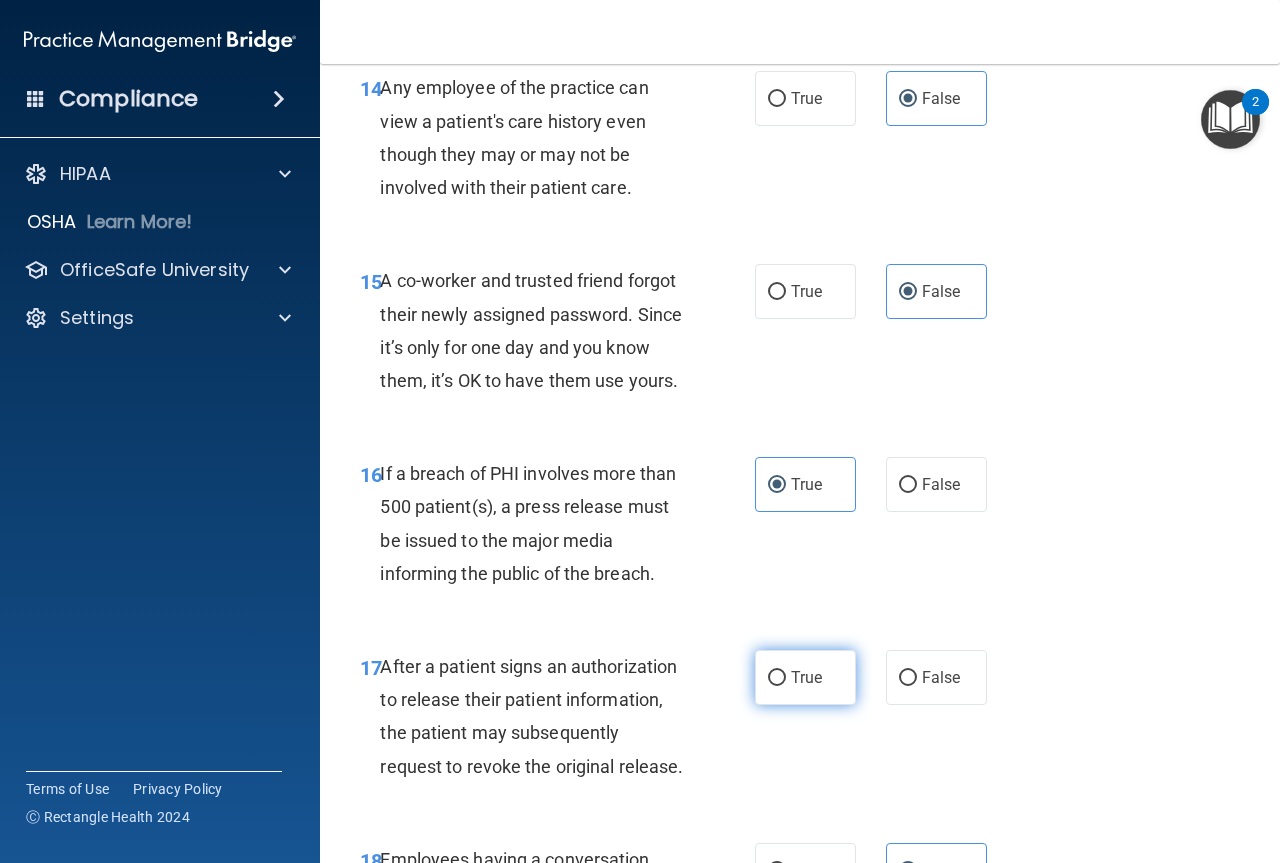 click on "True" at bounding box center (777, 678) 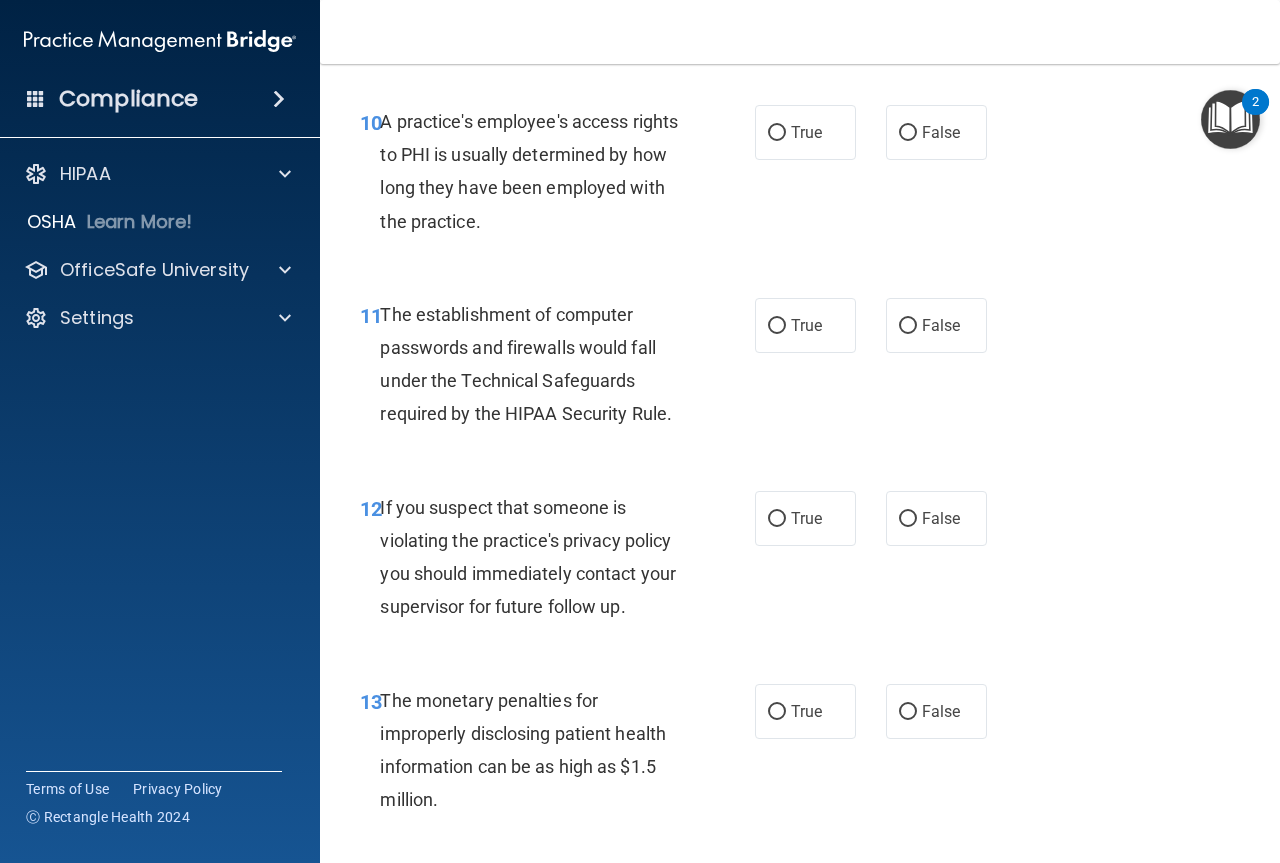 scroll, scrollTop: 1894, scrollLeft: 0, axis: vertical 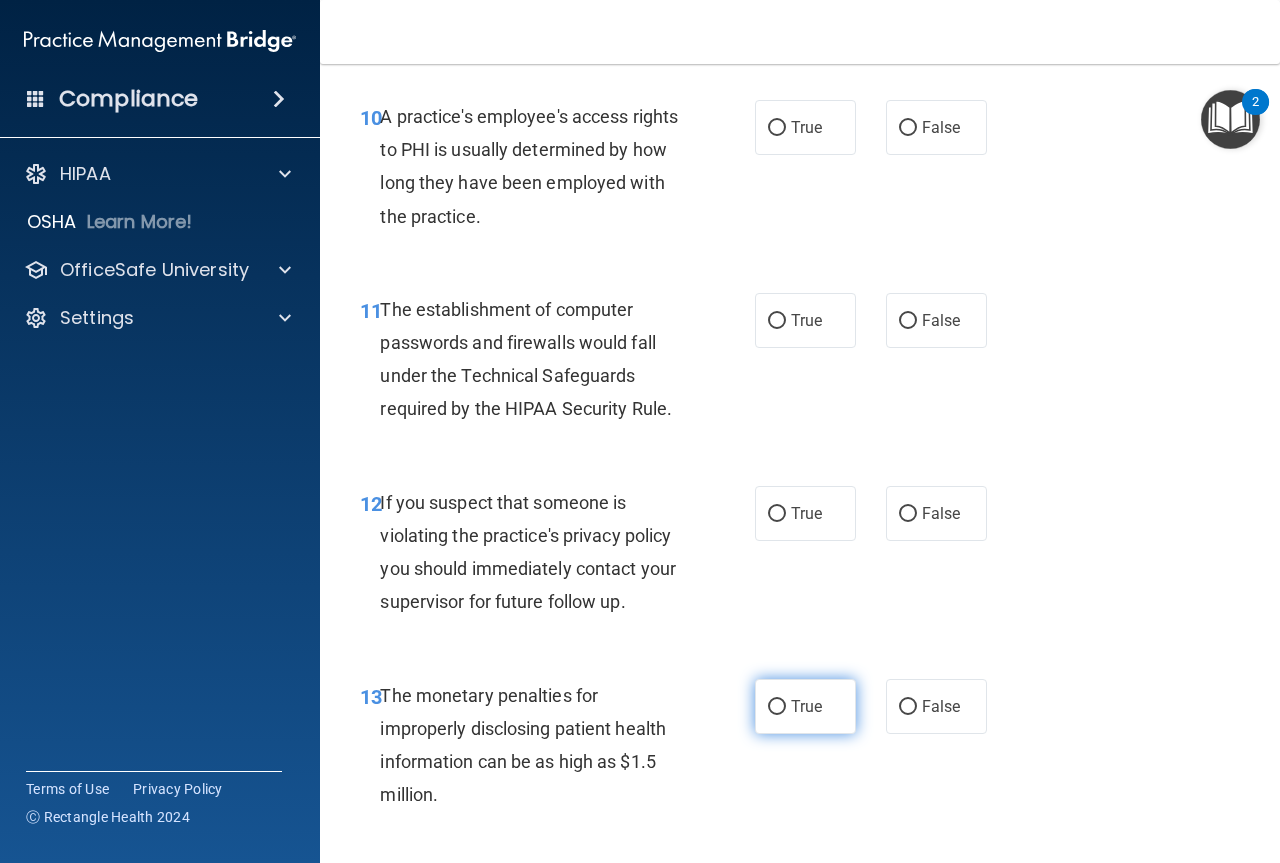 click on "True" at bounding box center [805, 706] 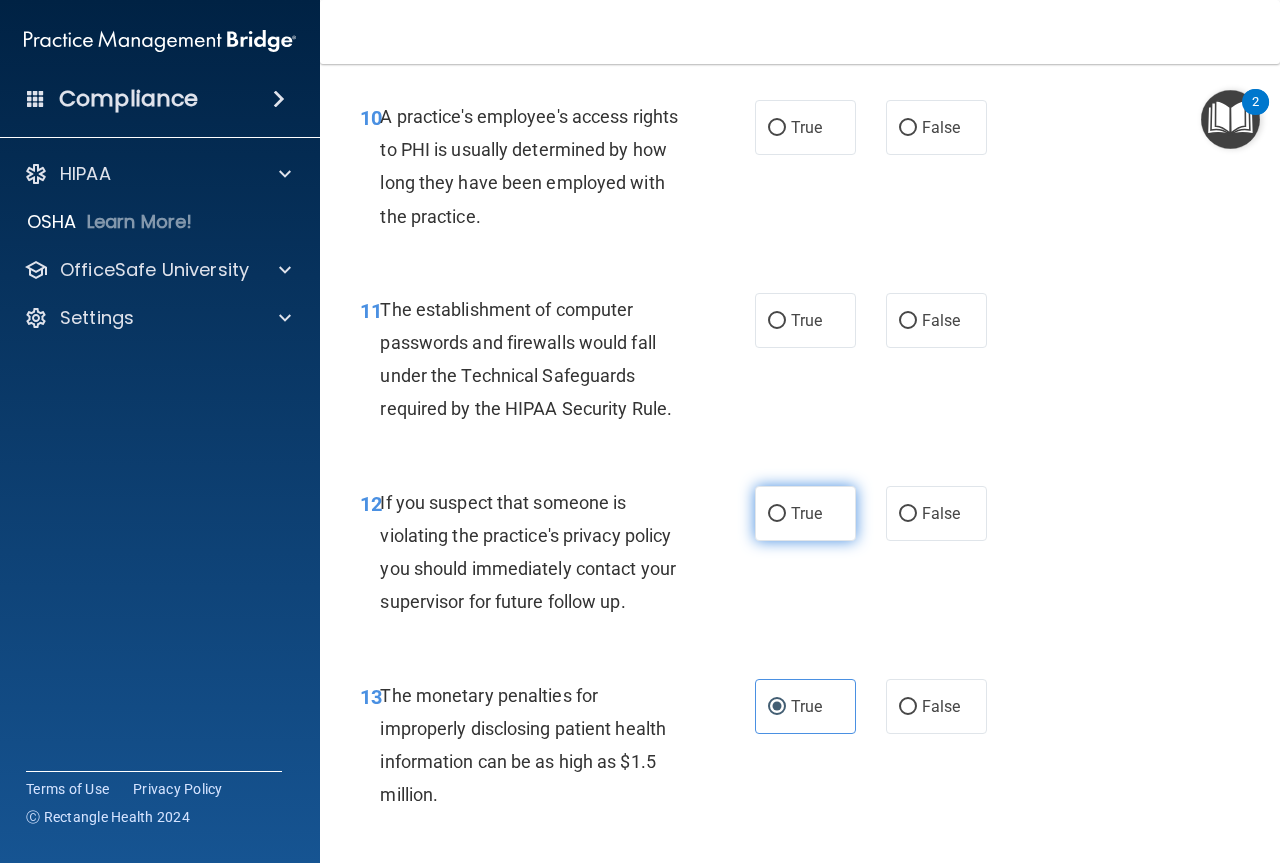 click on "True" at bounding box center (805, 513) 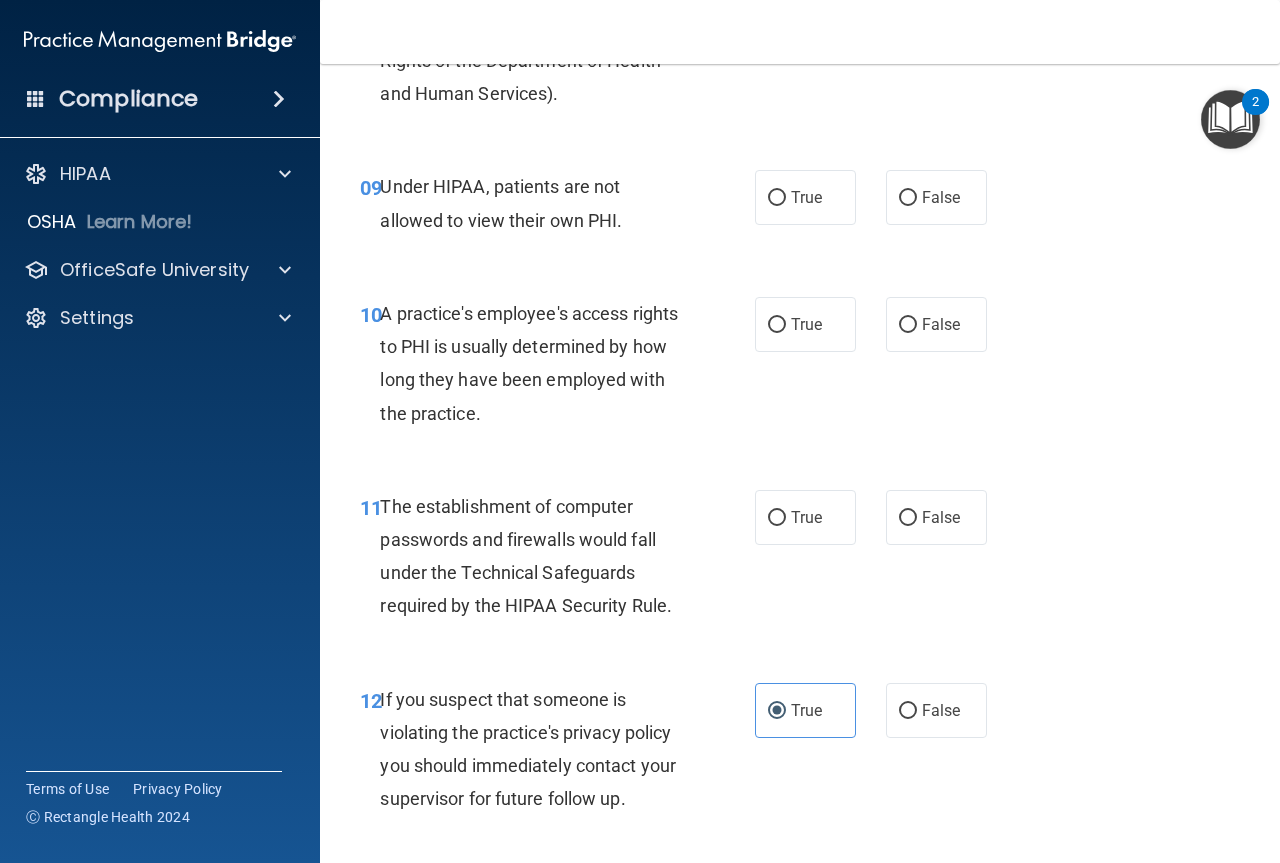 scroll, scrollTop: 1669, scrollLeft: 0, axis: vertical 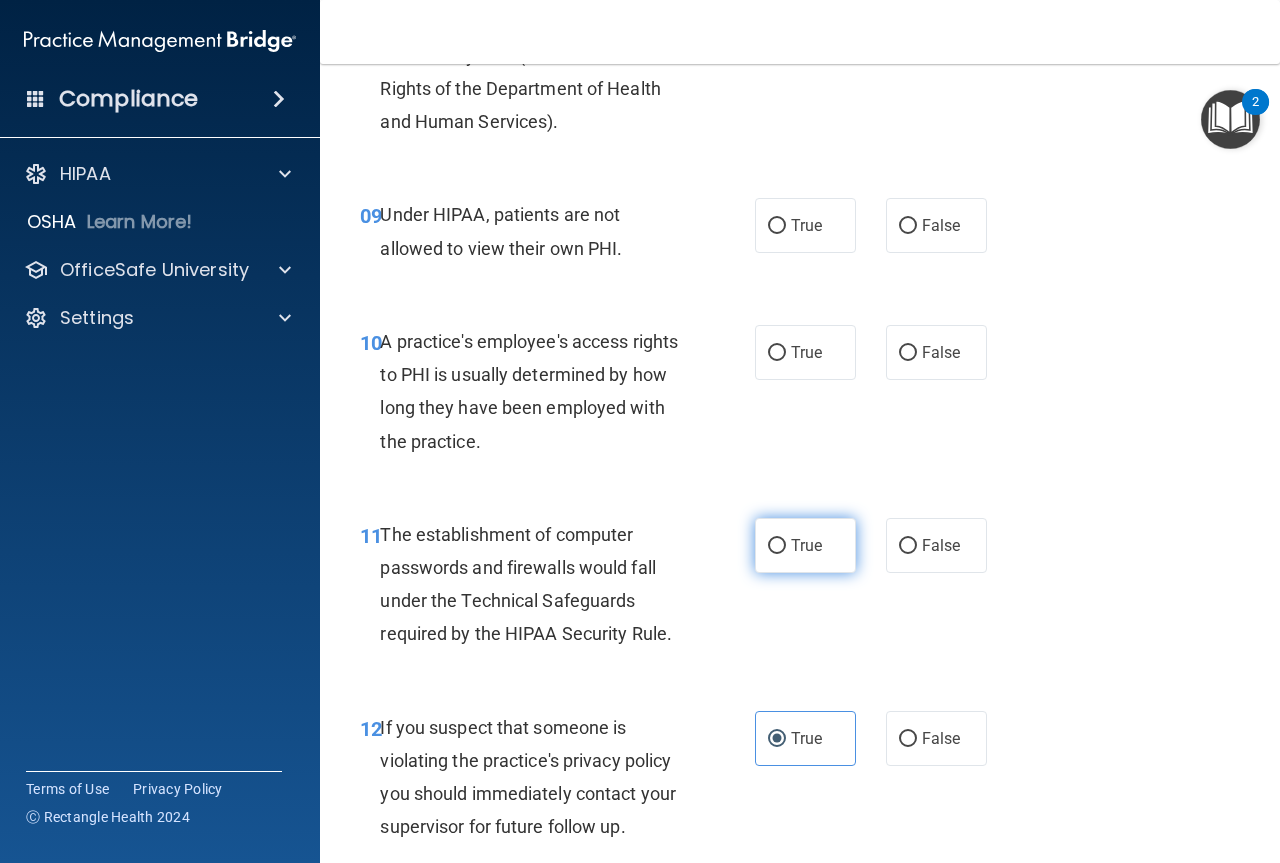click on "True" at bounding box center (806, 545) 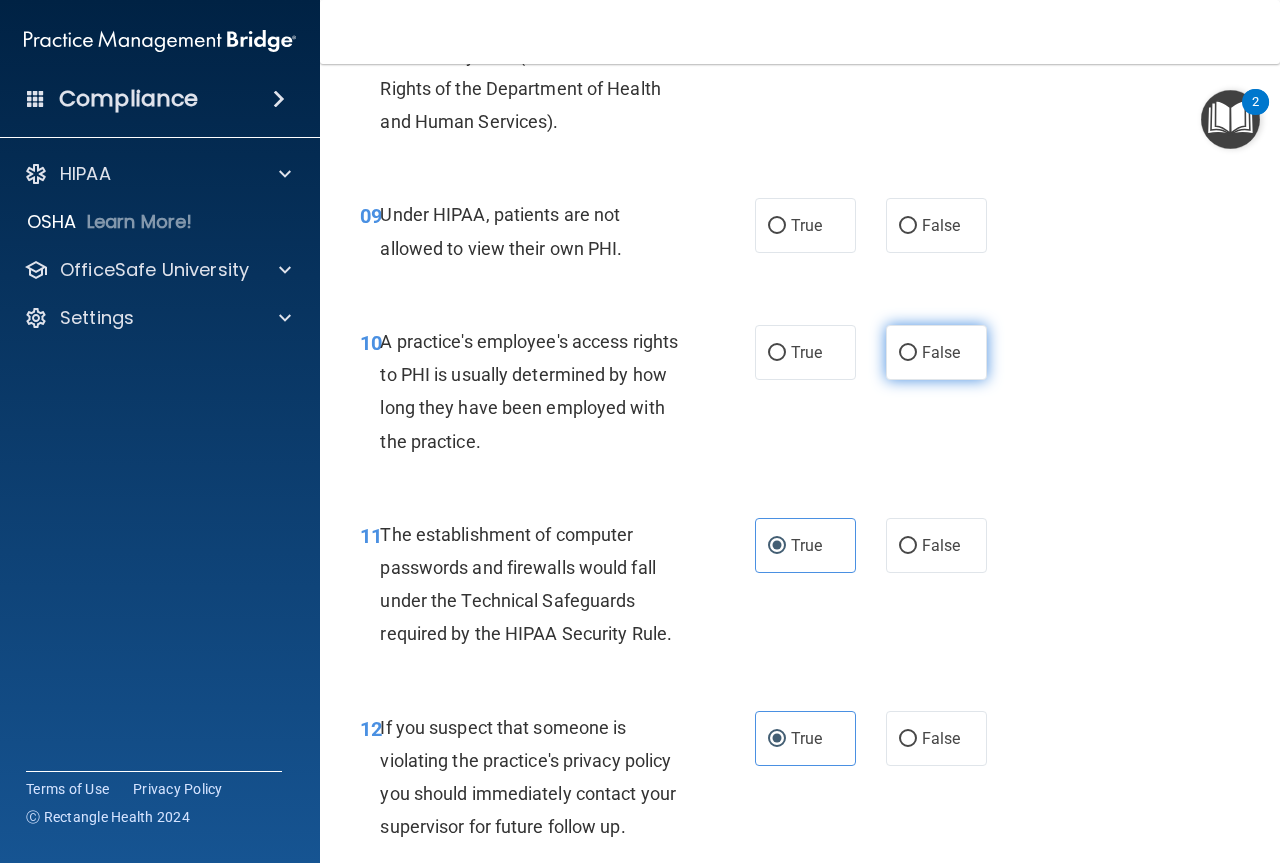 click on "False" at bounding box center (941, 352) 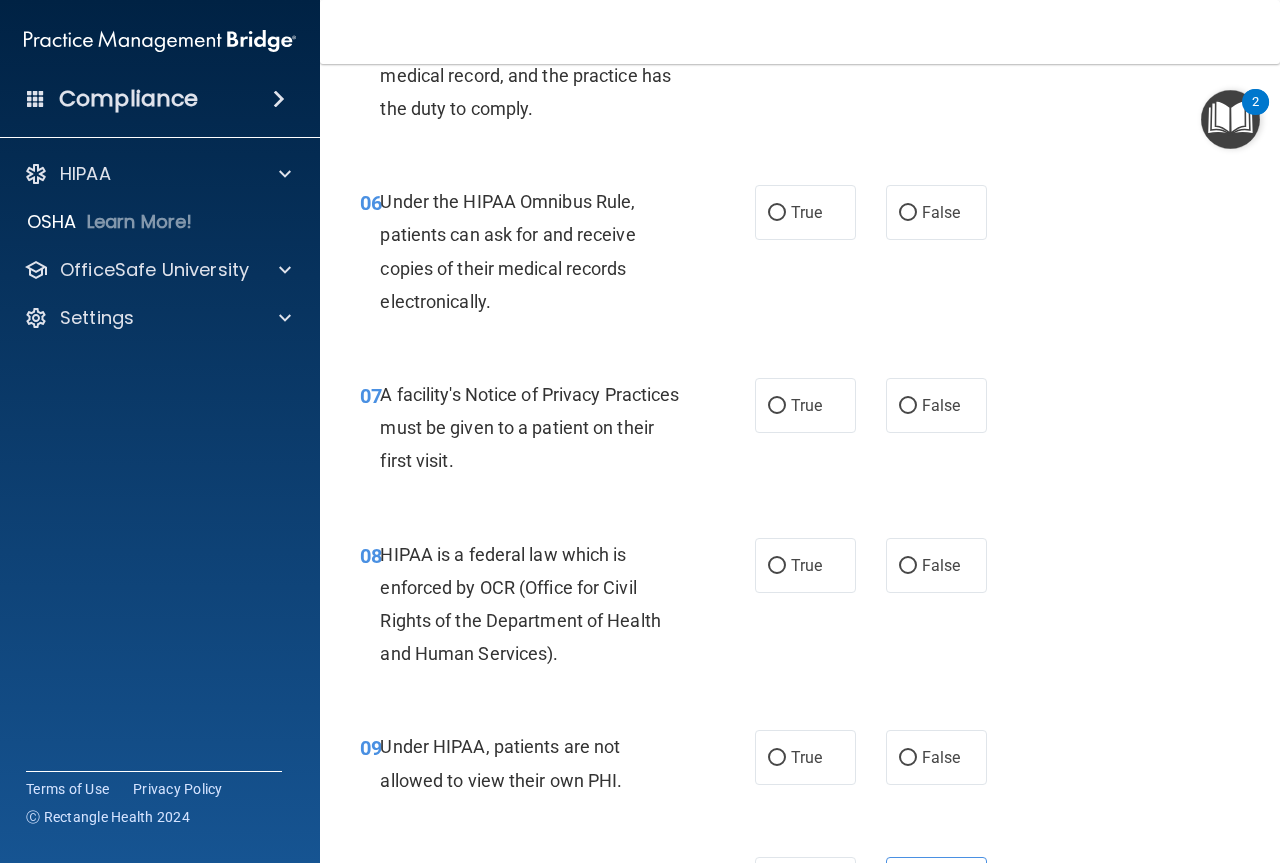 scroll, scrollTop: 1144, scrollLeft: 0, axis: vertical 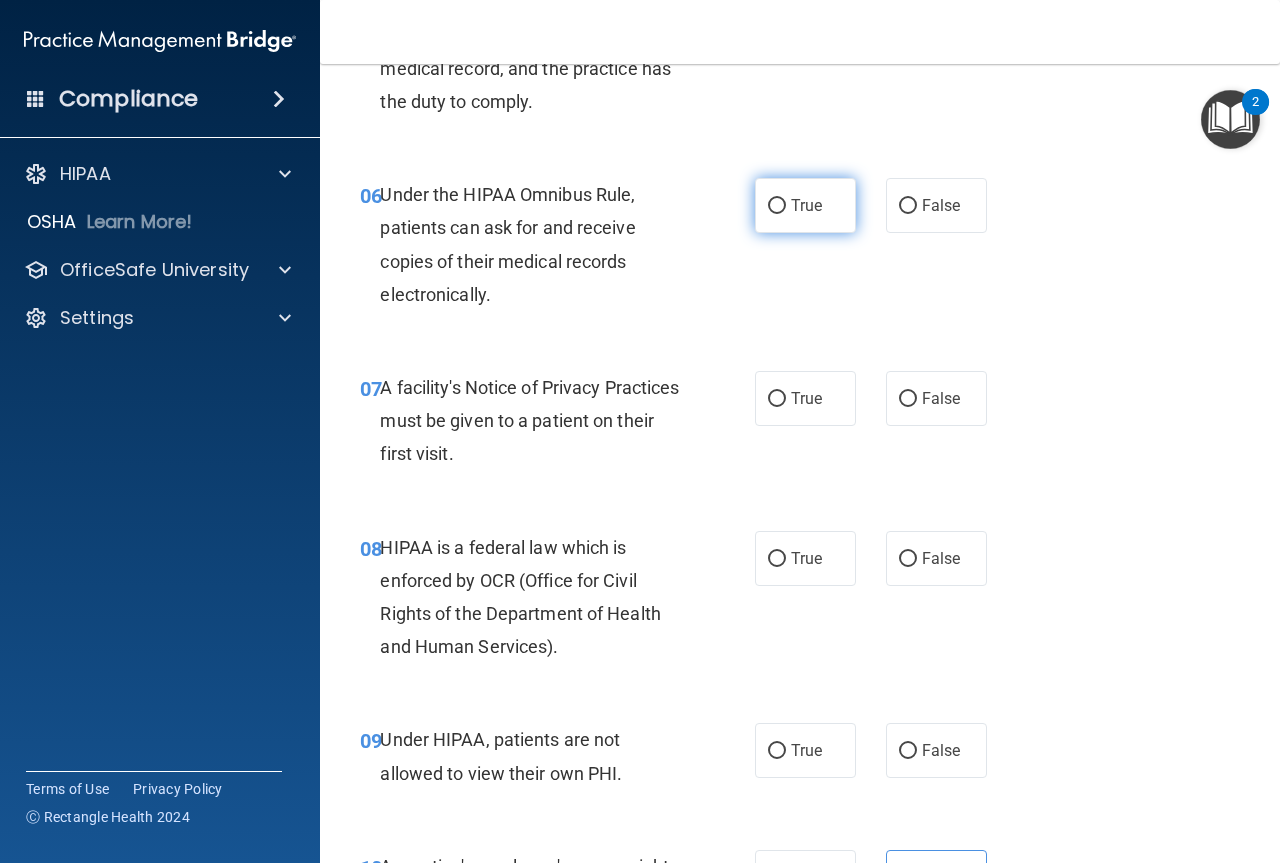 click on "True" at bounding box center [806, 205] 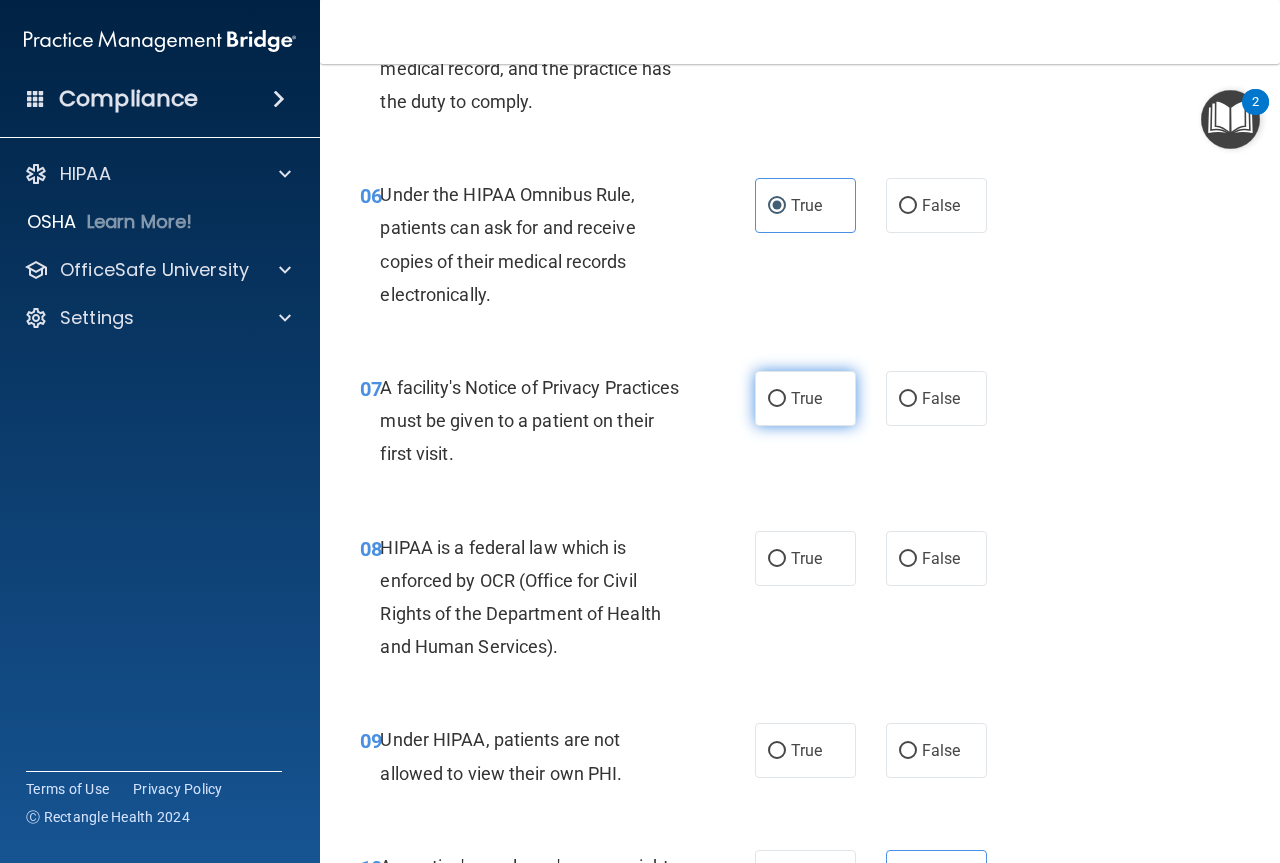 click on "True" at bounding box center (805, 398) 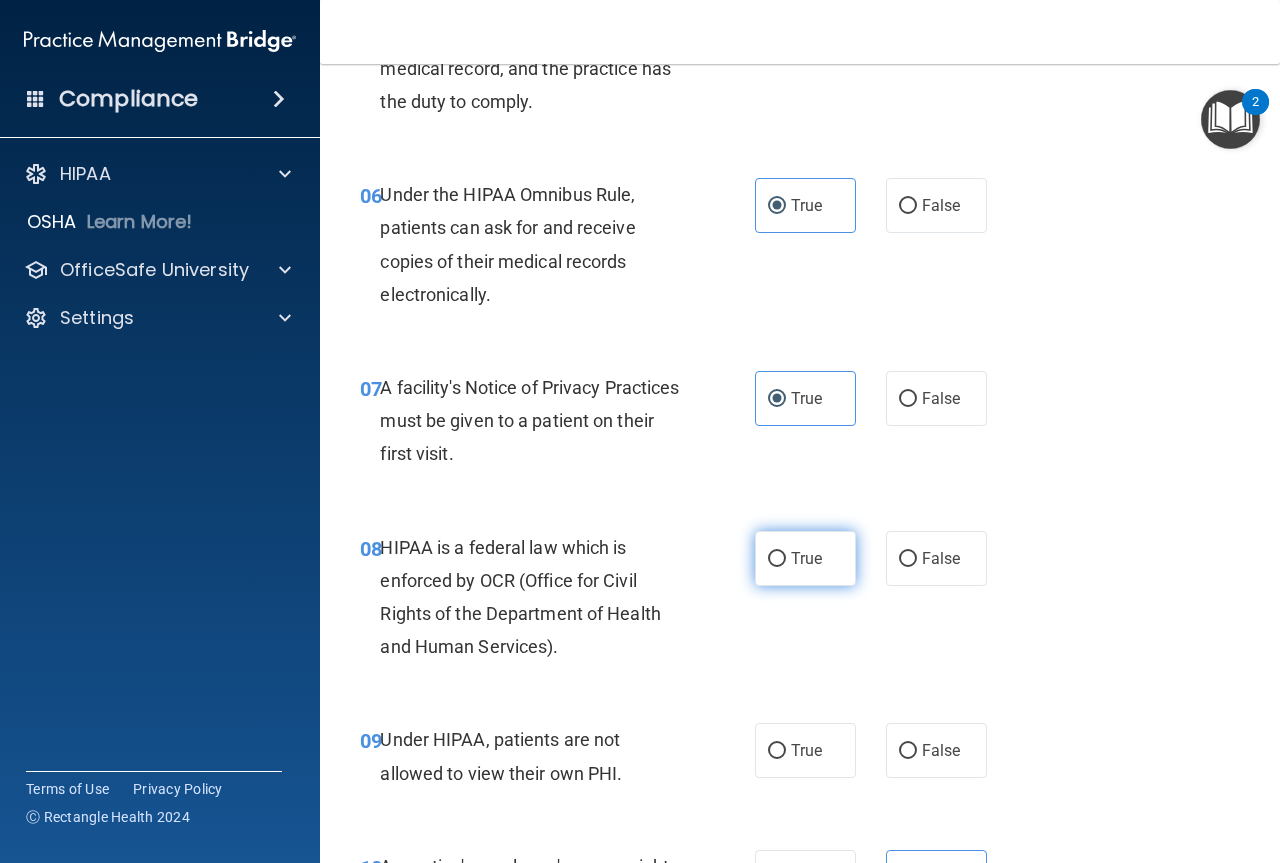 click on "True" at bounding box center (805, 558) 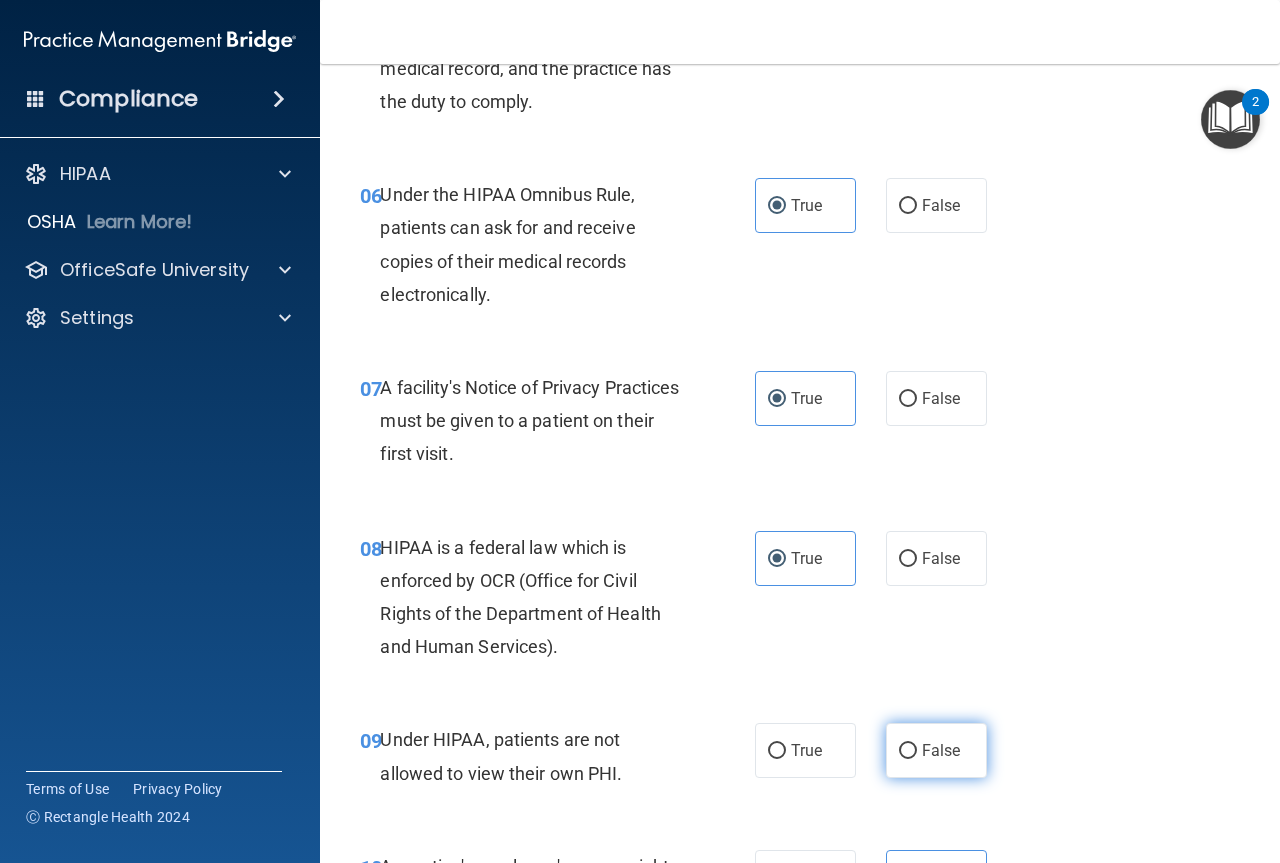 click on "False" at bounding box center [936, 750] 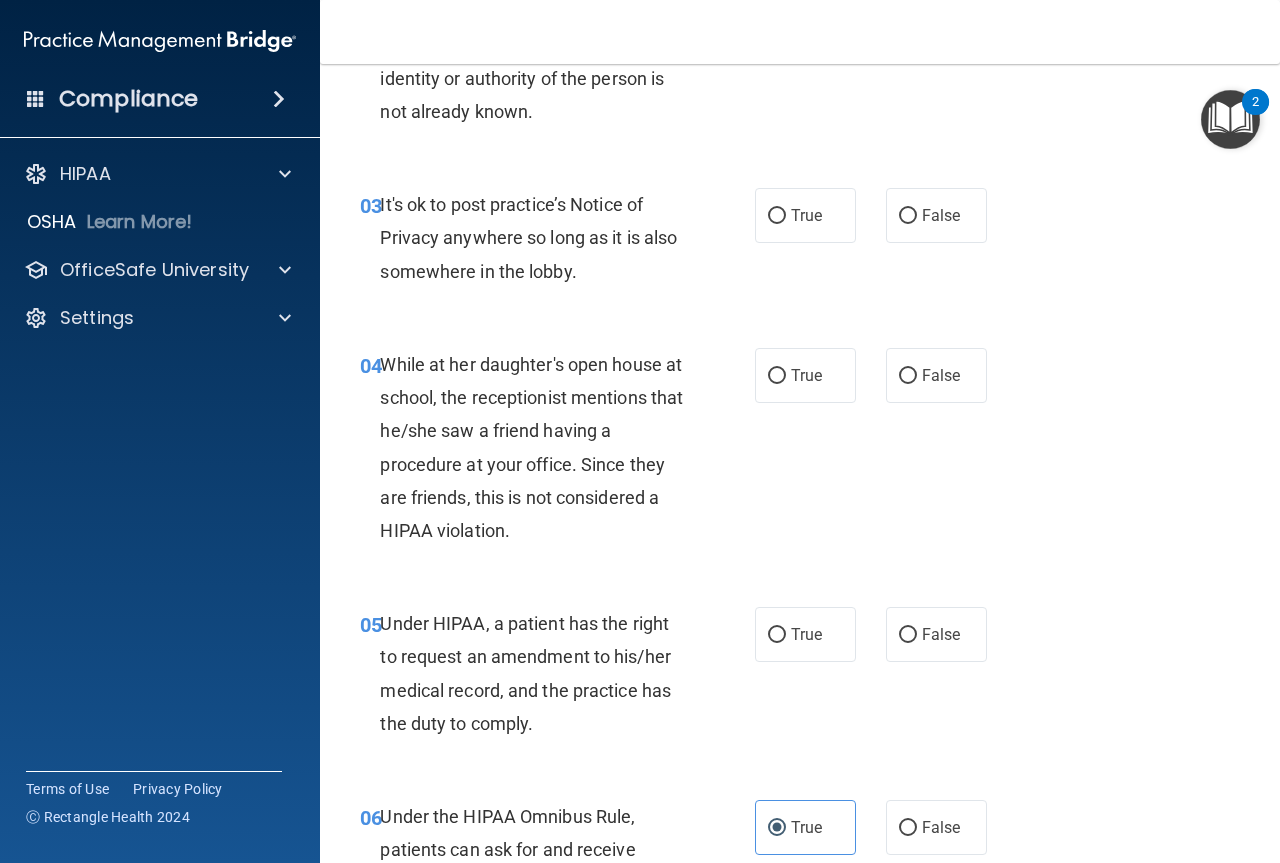 scroll, scrollTop: 519, scrollLeft: 0, axis: vertical 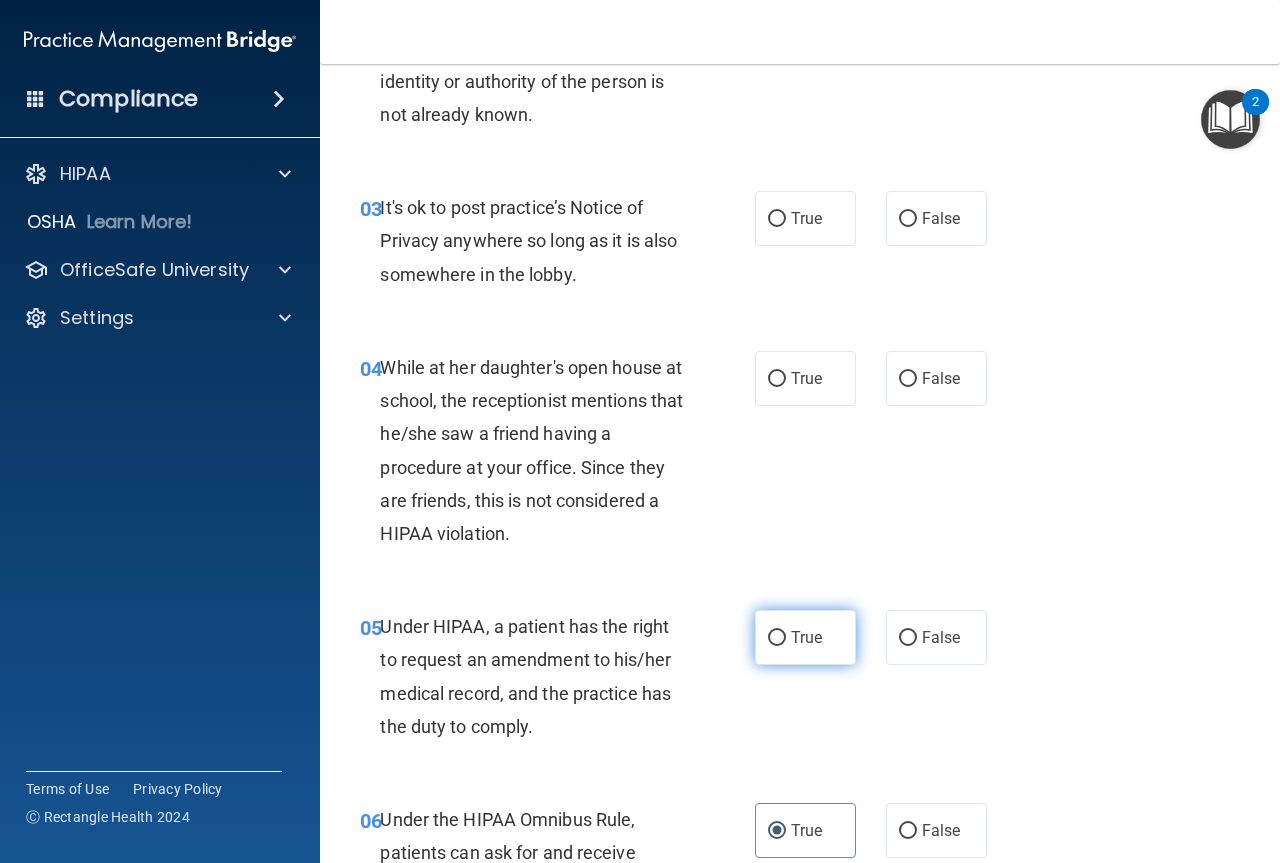 click on "True" at bounding box center (777, 638) 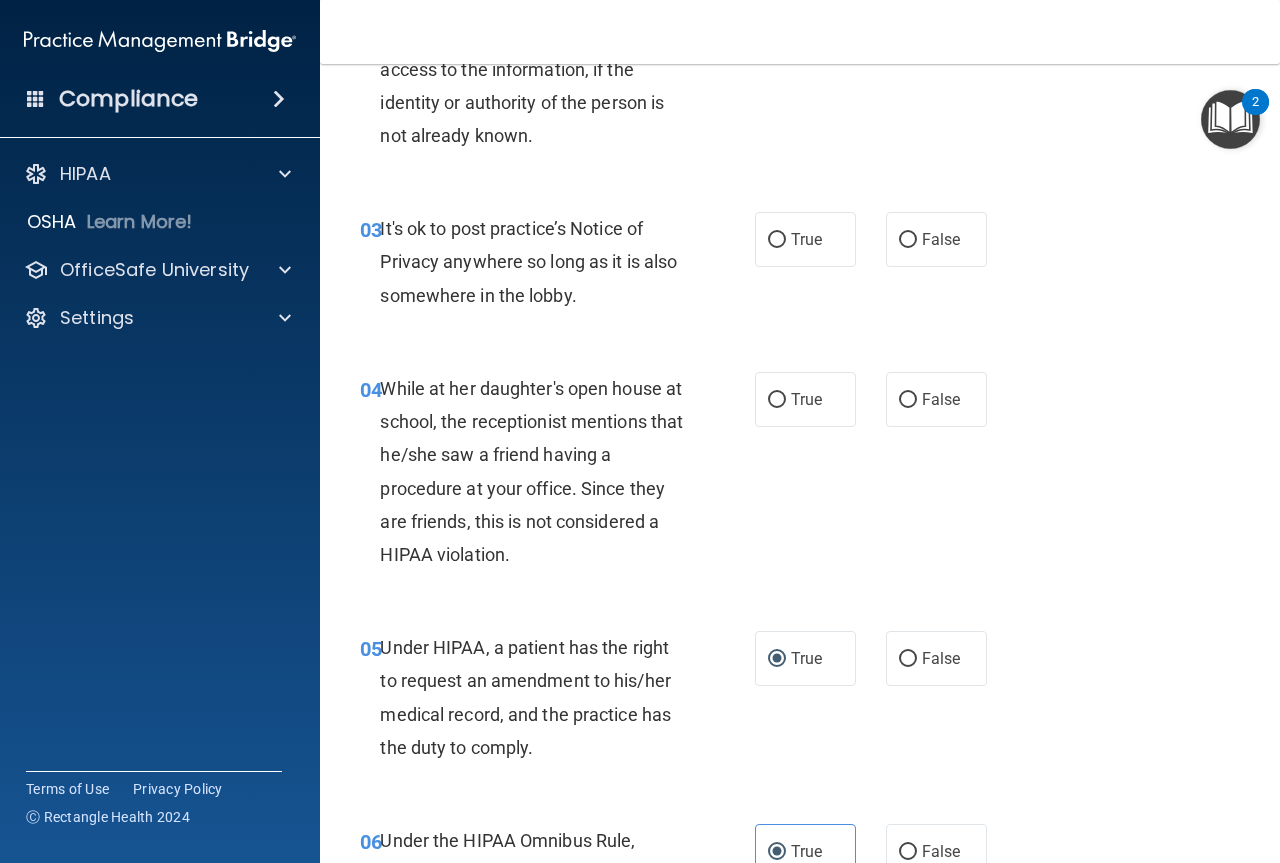 scroll, scrollTop: 494, scrollLeft: 0, axis: vertical 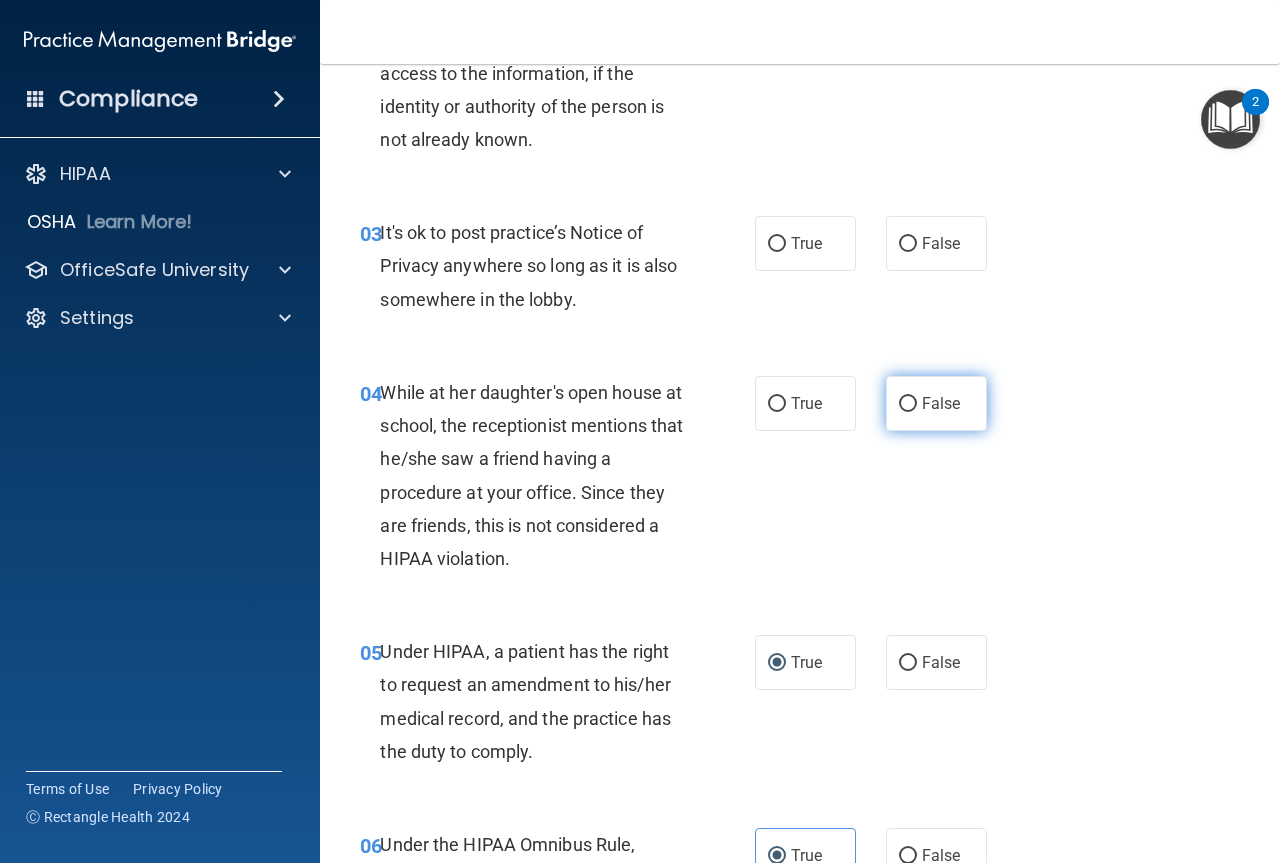click on "False" at bounding box center [941, 403] 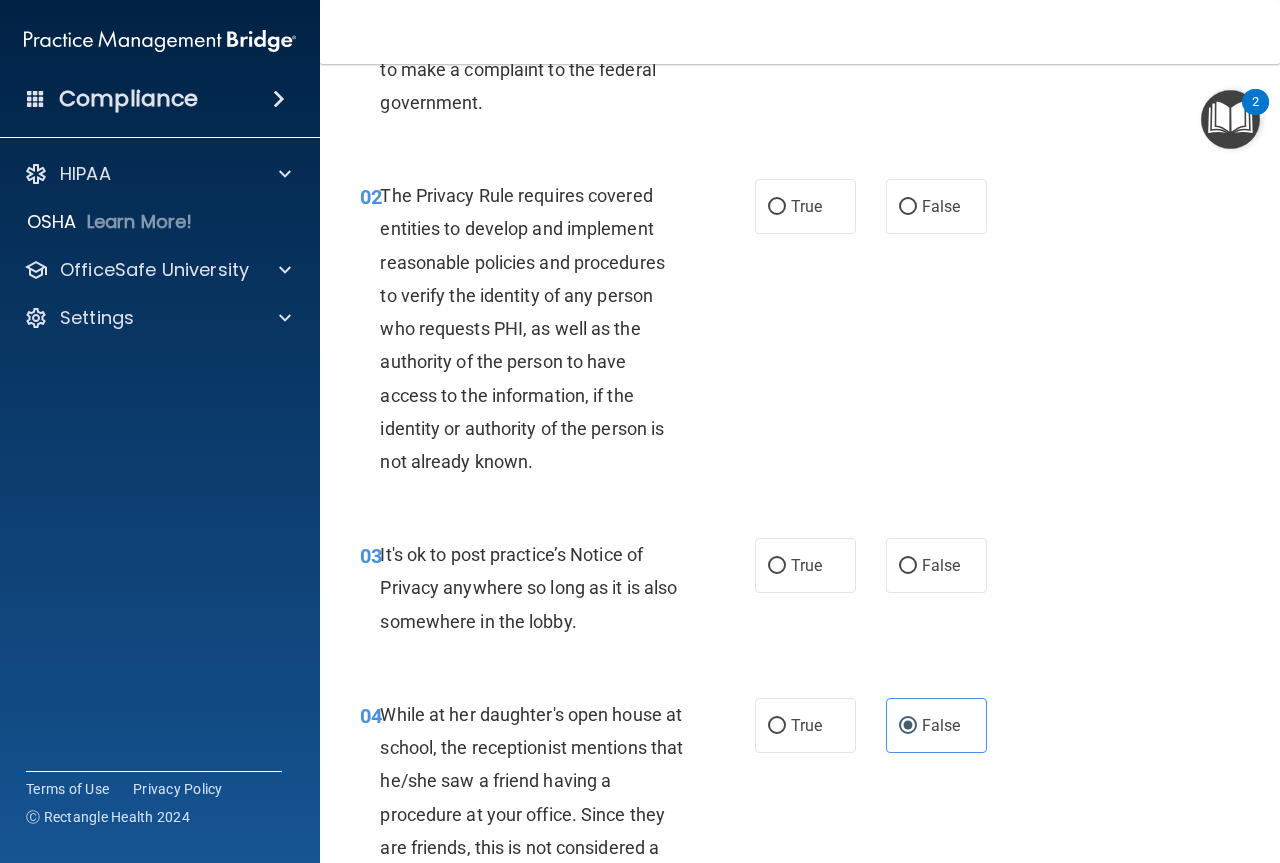 scroll, scrollTop: 169, scrollLeft: 0, axis: vertical 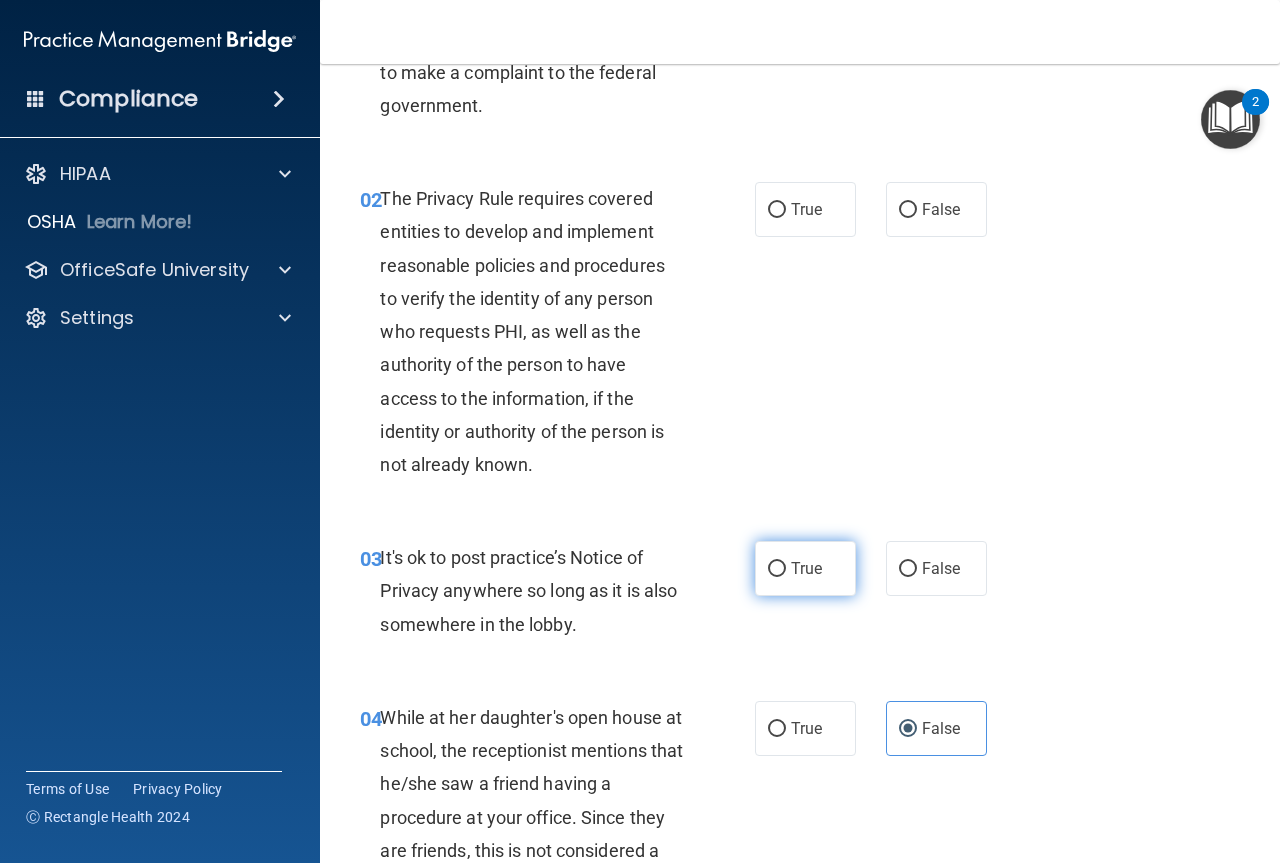click on "True" at bounding box center [806, 568] 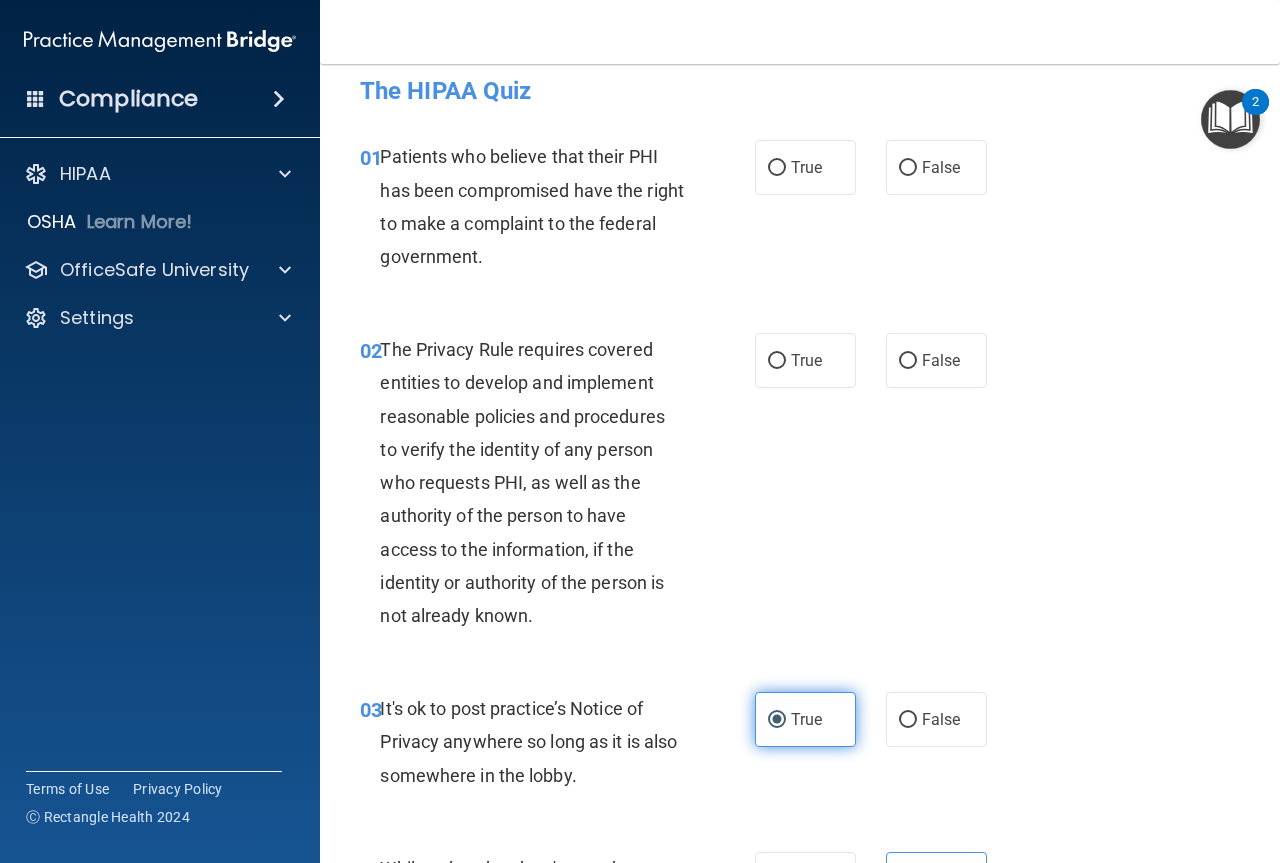 scroll, scrollTop: 0, scrollLeft: 0, axis: both 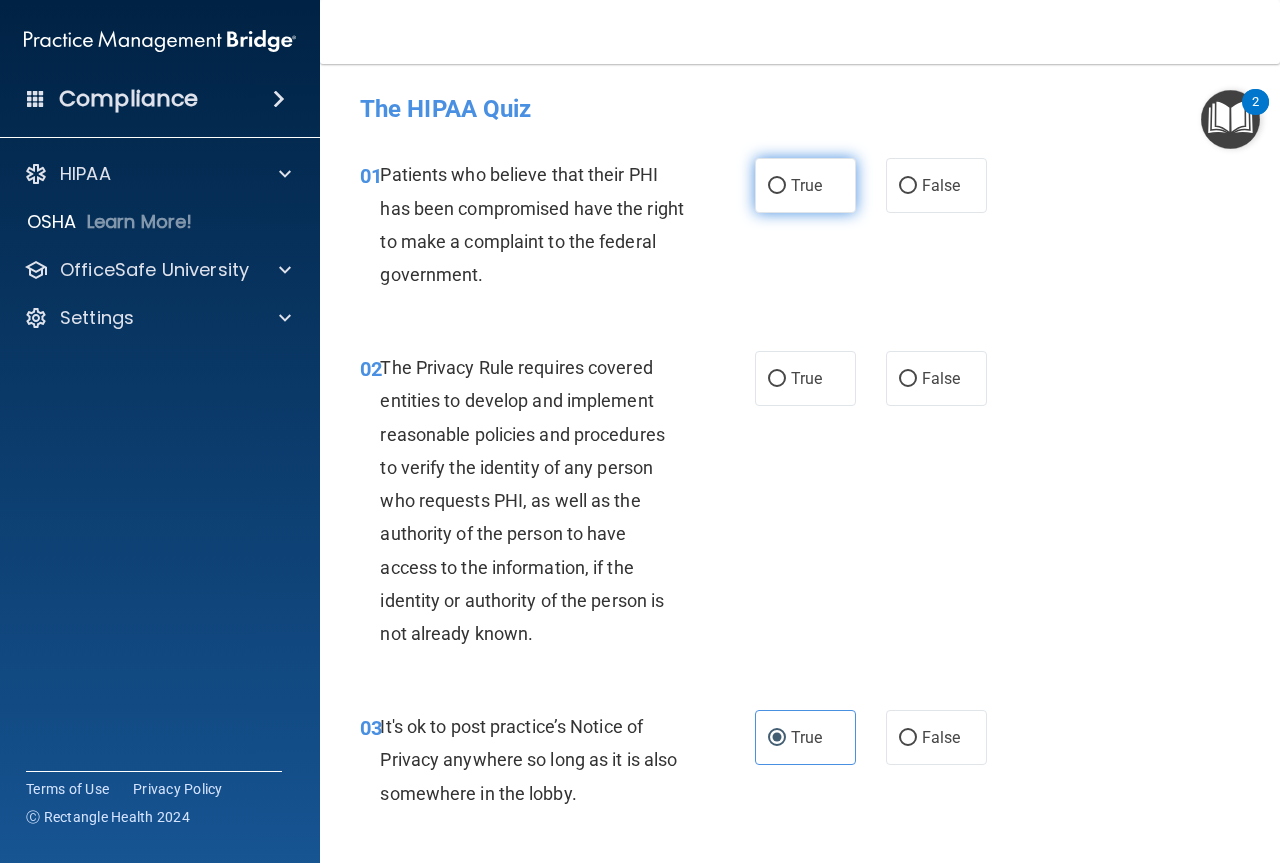 click on "True" at bounding box center (805, 185) 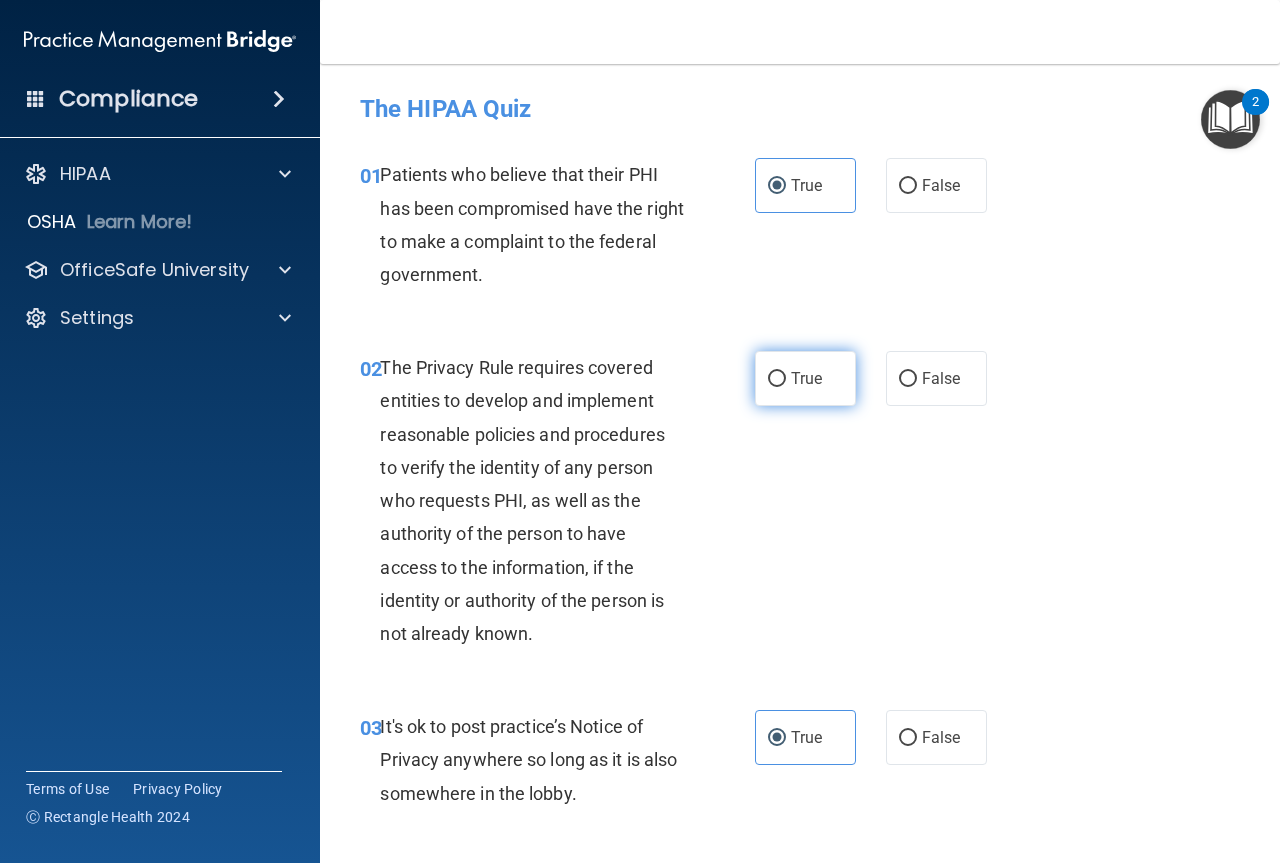click on "True" at bounding box center [805, 378] 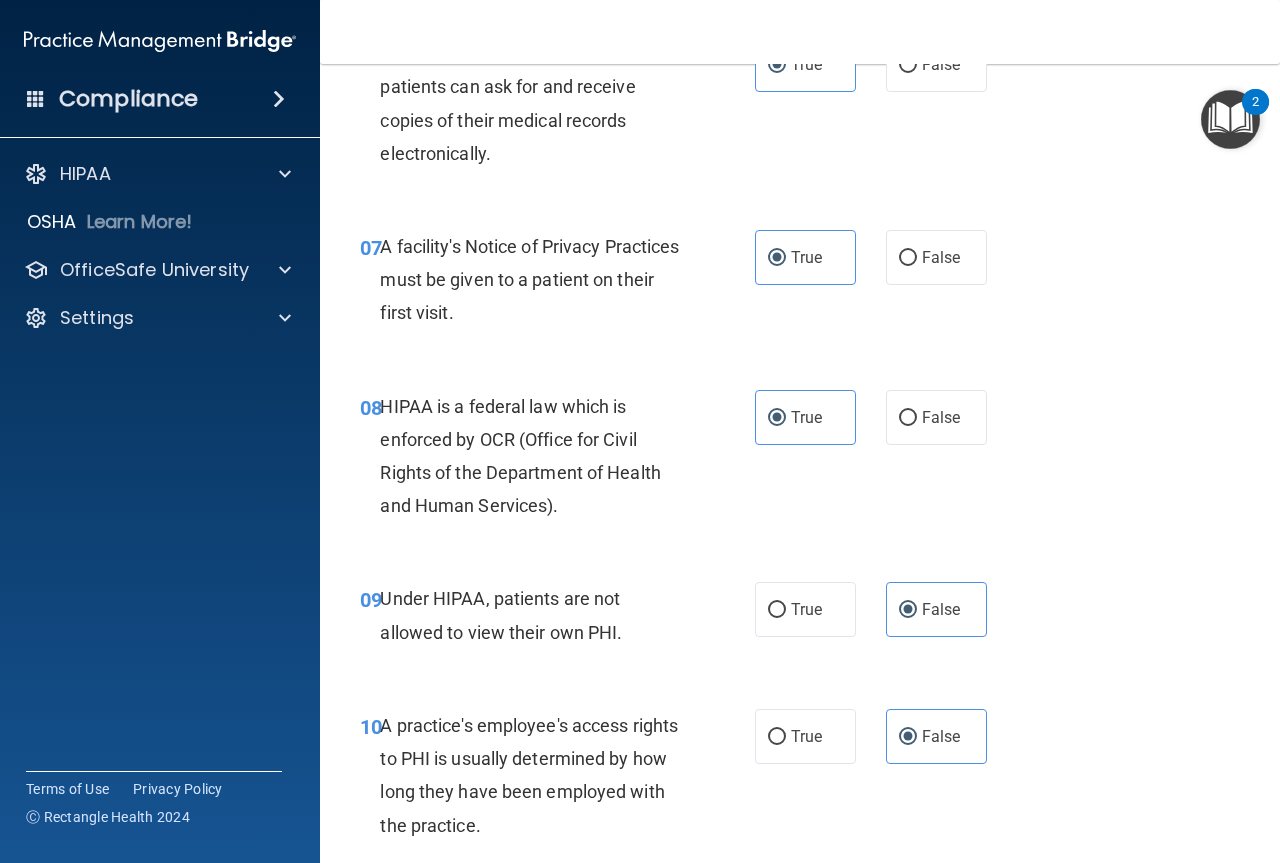 scroll, scrollTop: 1550, scrollLeft: 0, axis: vertical 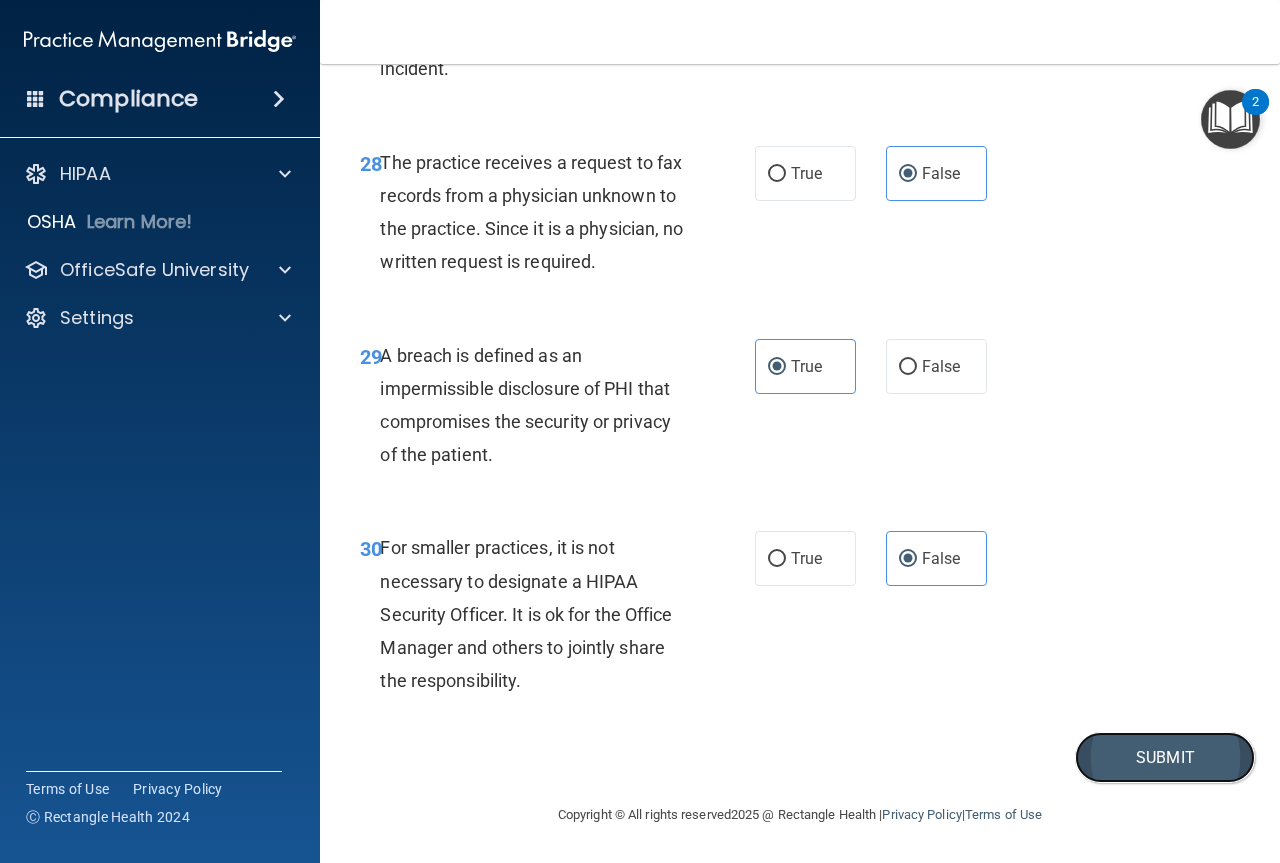 click on "Submit" at bounding box center (1165, 757) 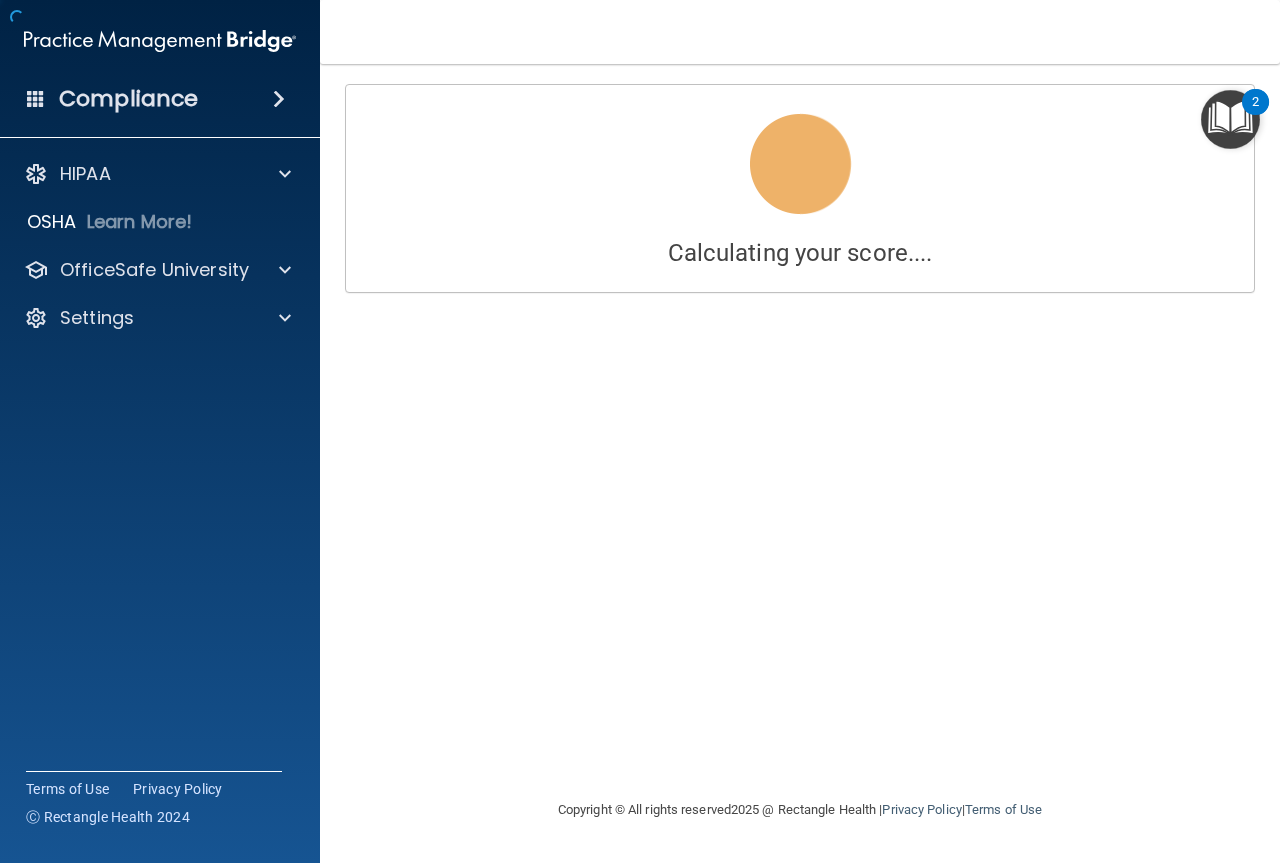 scroll, scrollTop: 0, scrollLeft: 0, axis: both 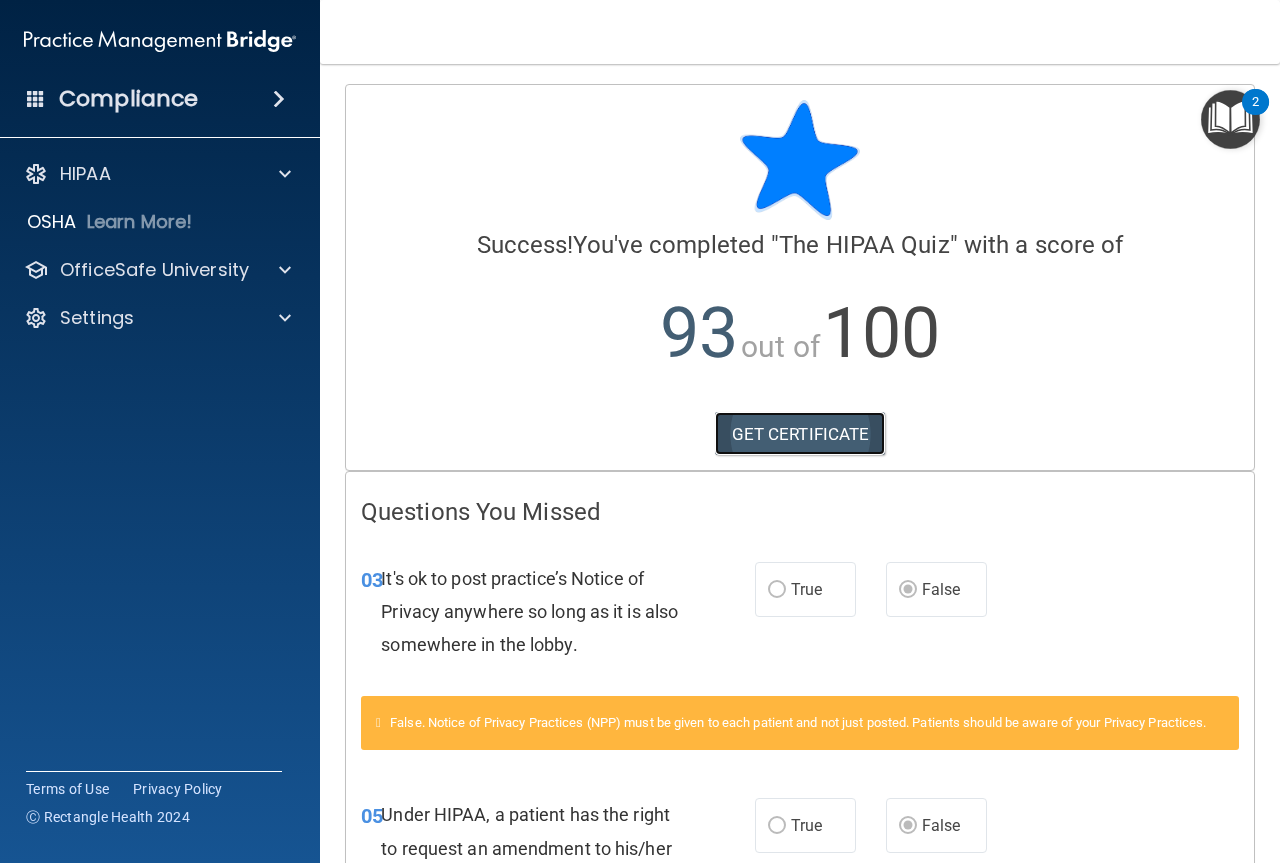 click on "GET CERTIFICATE" at bounding box center [800, 434] 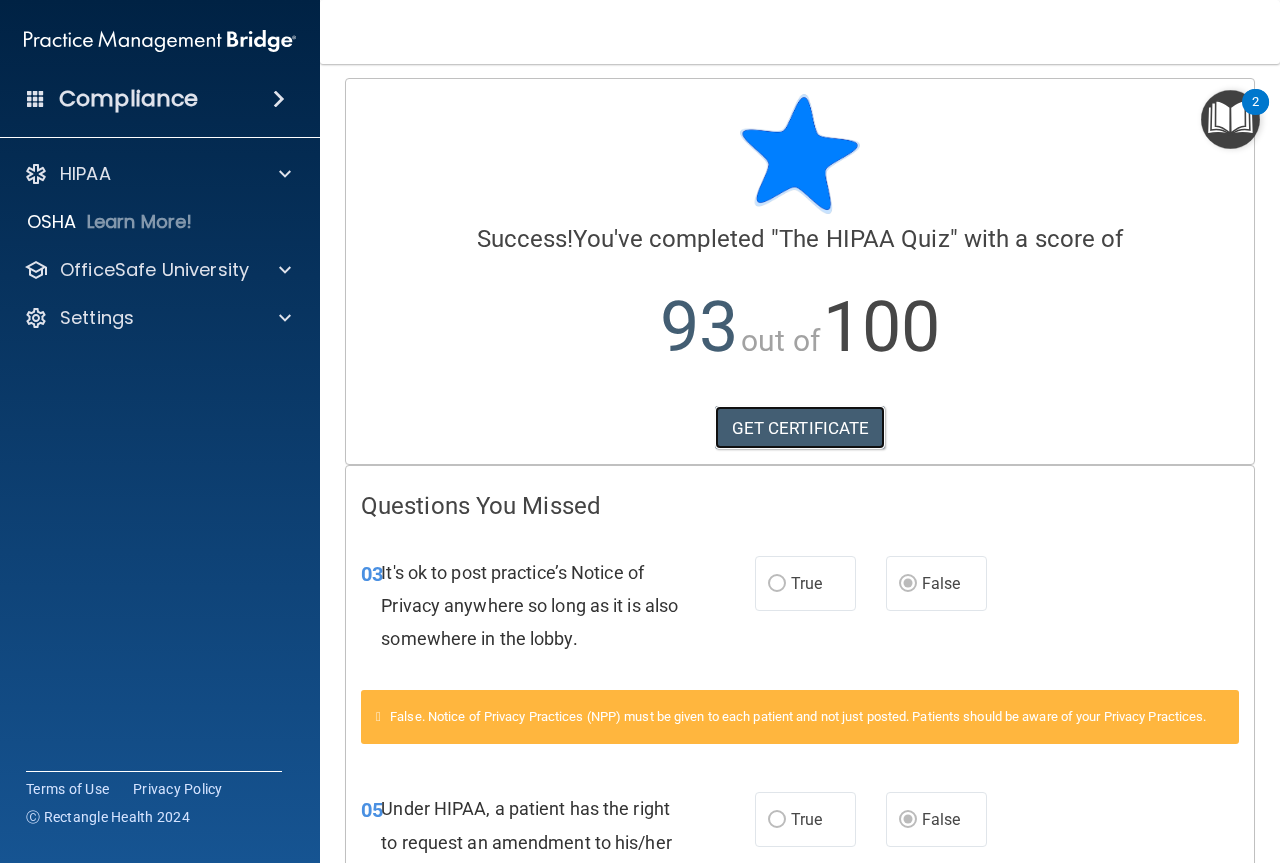 scroll, scrollTop: 0, scrollLeft: 0, axis: both 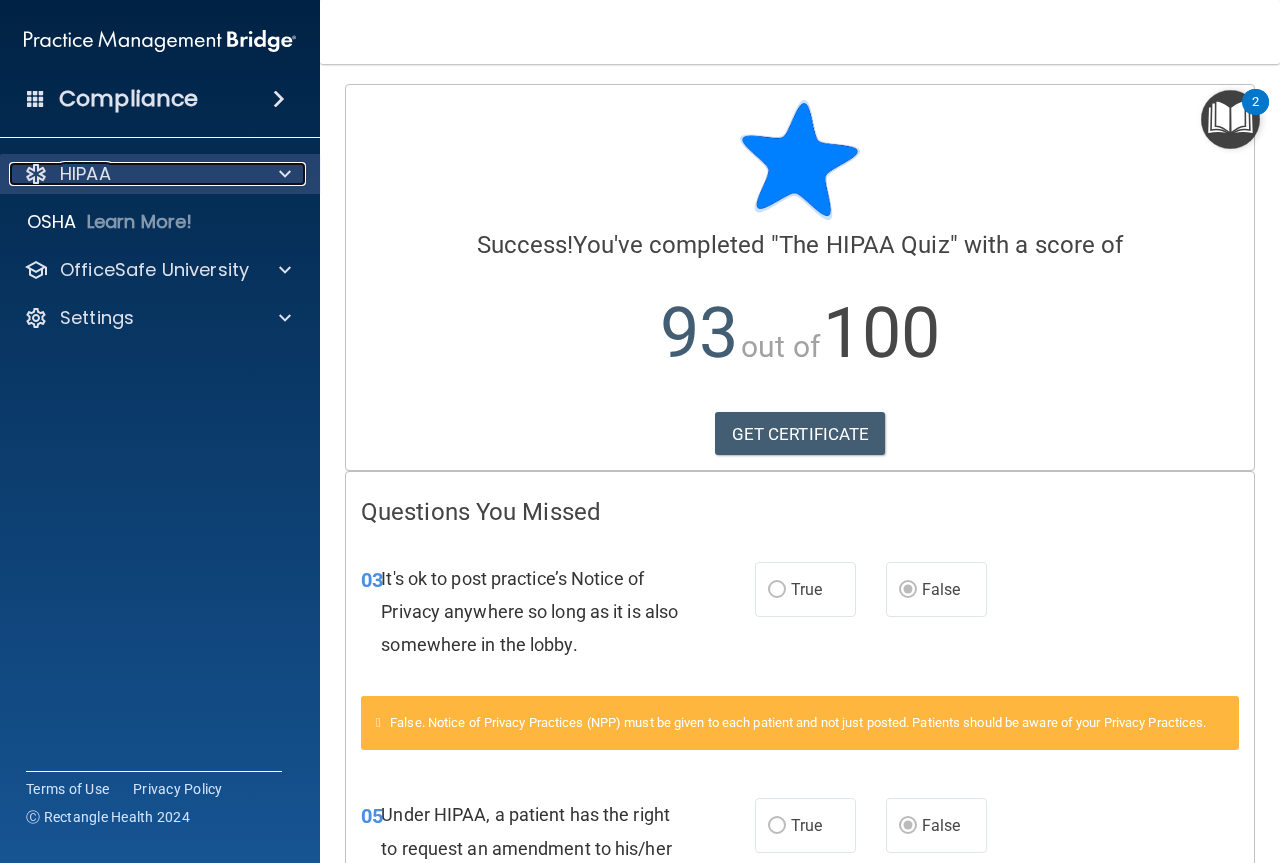 click at bounding box center [282, 174] 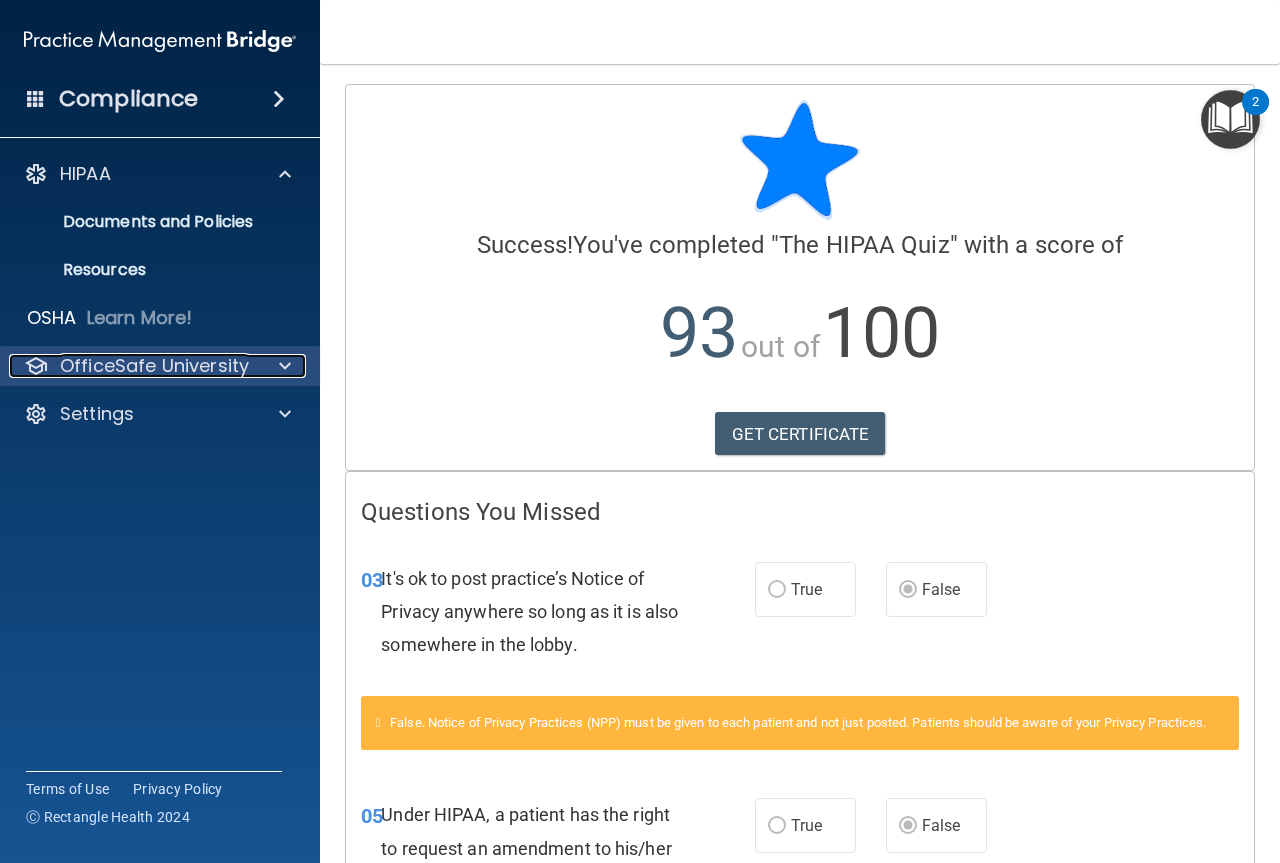 click on "OfficeSafe University" at bounding box center (154, 366) 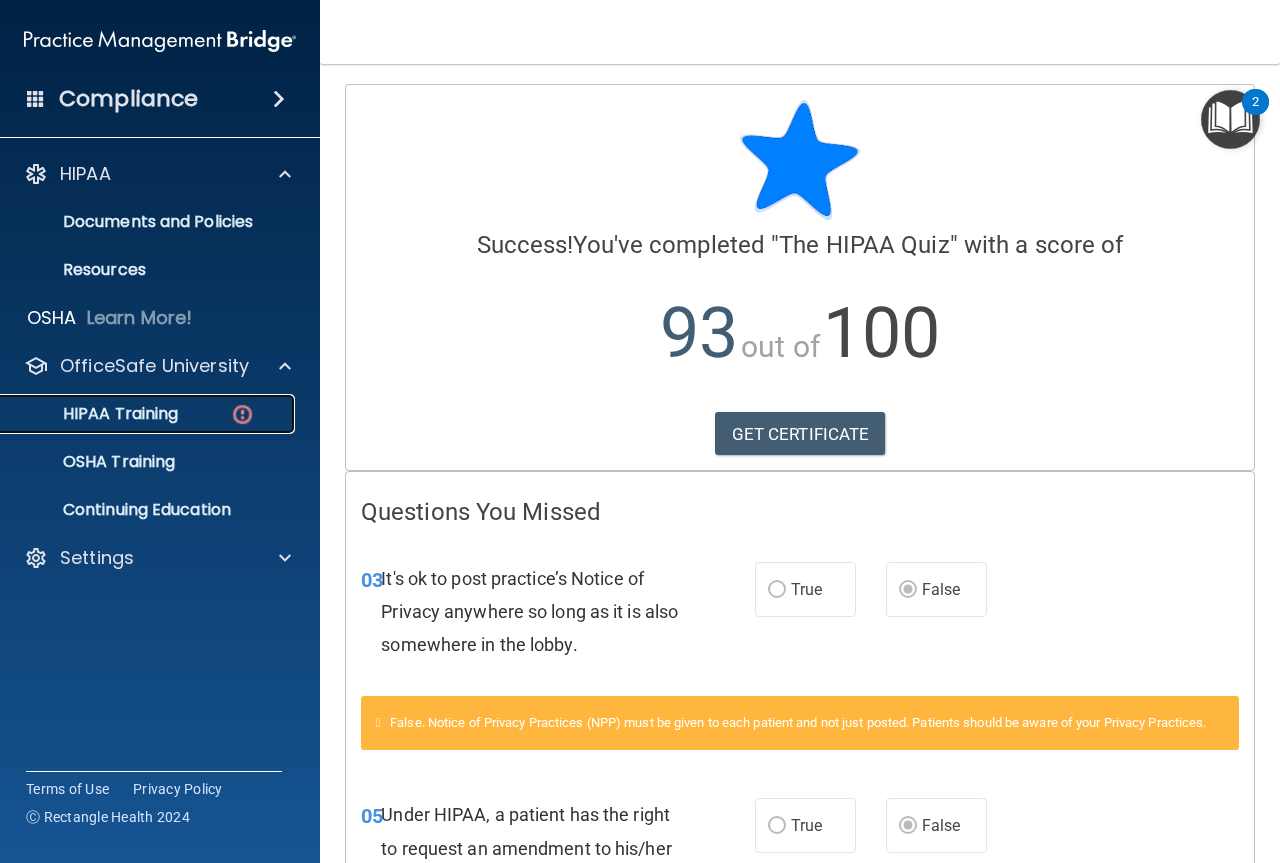 click on "HIPAA Training" at bounding box center [95, 414] 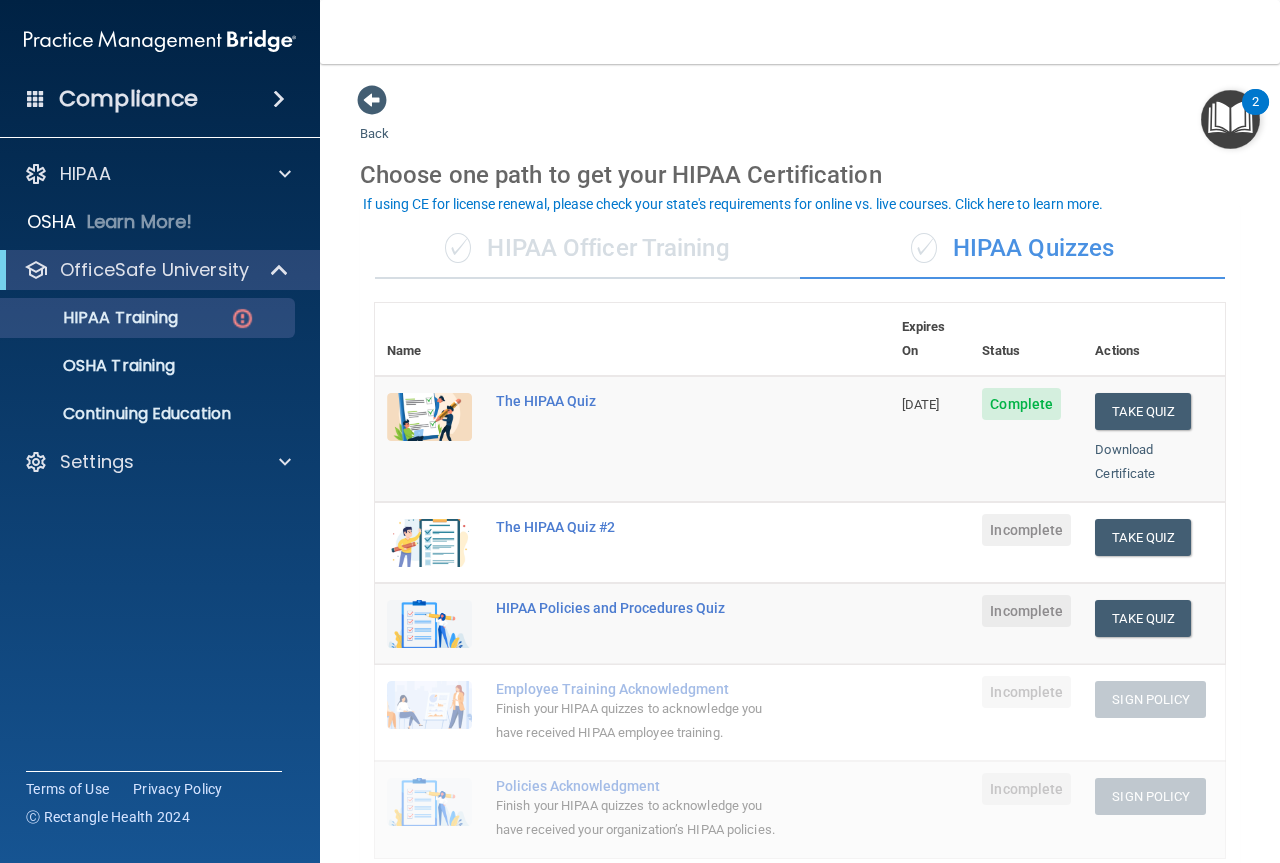 click on "✓   HIPAA Officer Training" at bounding box center (587, 249) 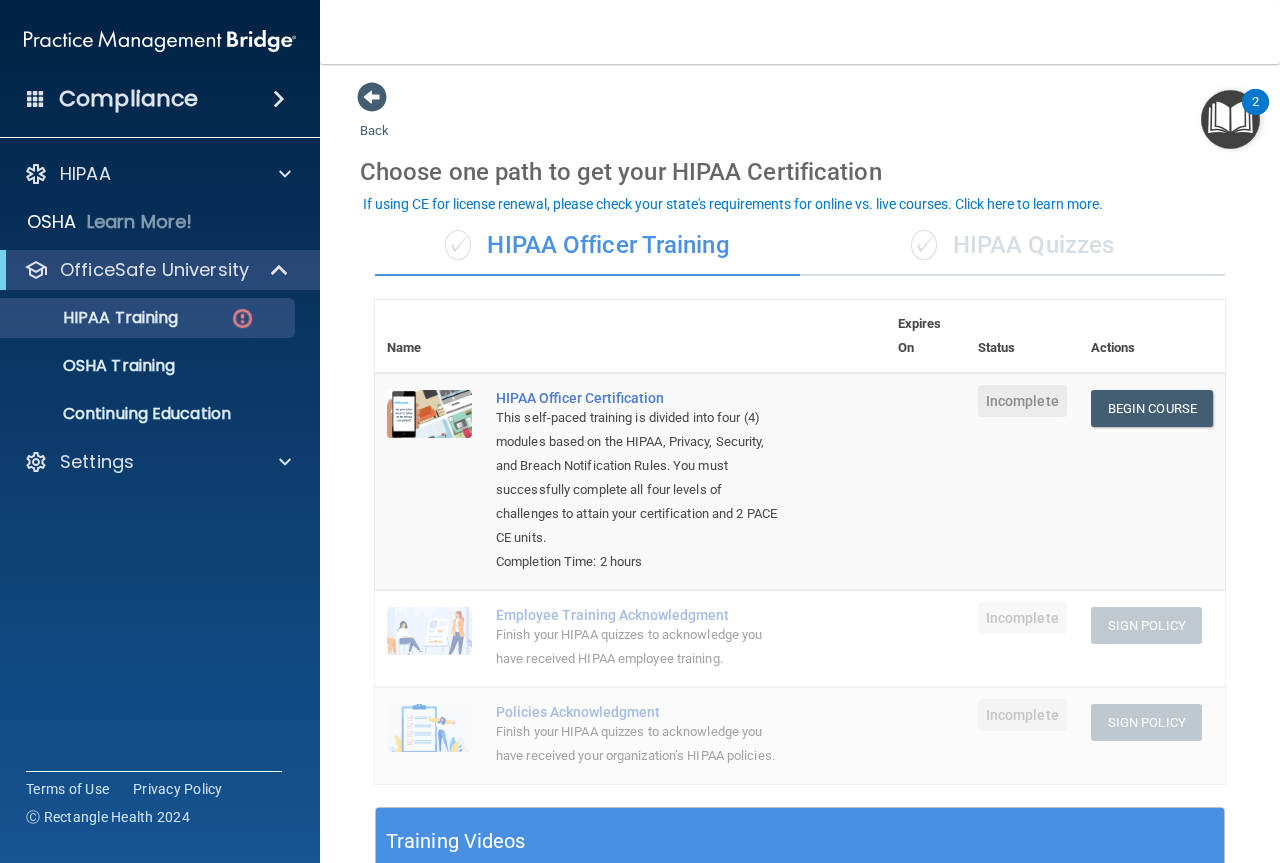 scroll, scrollTop: 0, scrollLeft: 0, axis: both 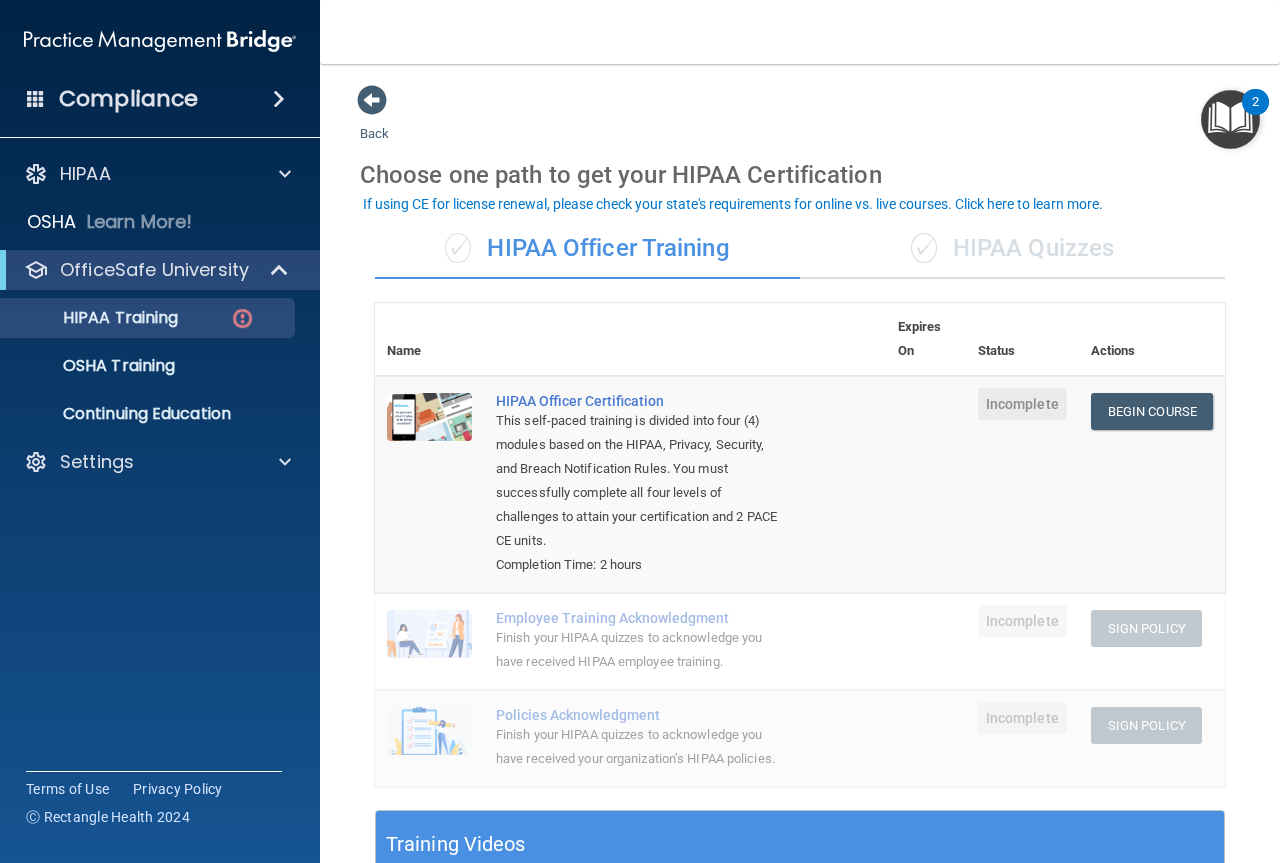 click on "Finish your HIPAA quizzes to acknowledge you have received HIPAA employee training." at bounding box center [641, 650] 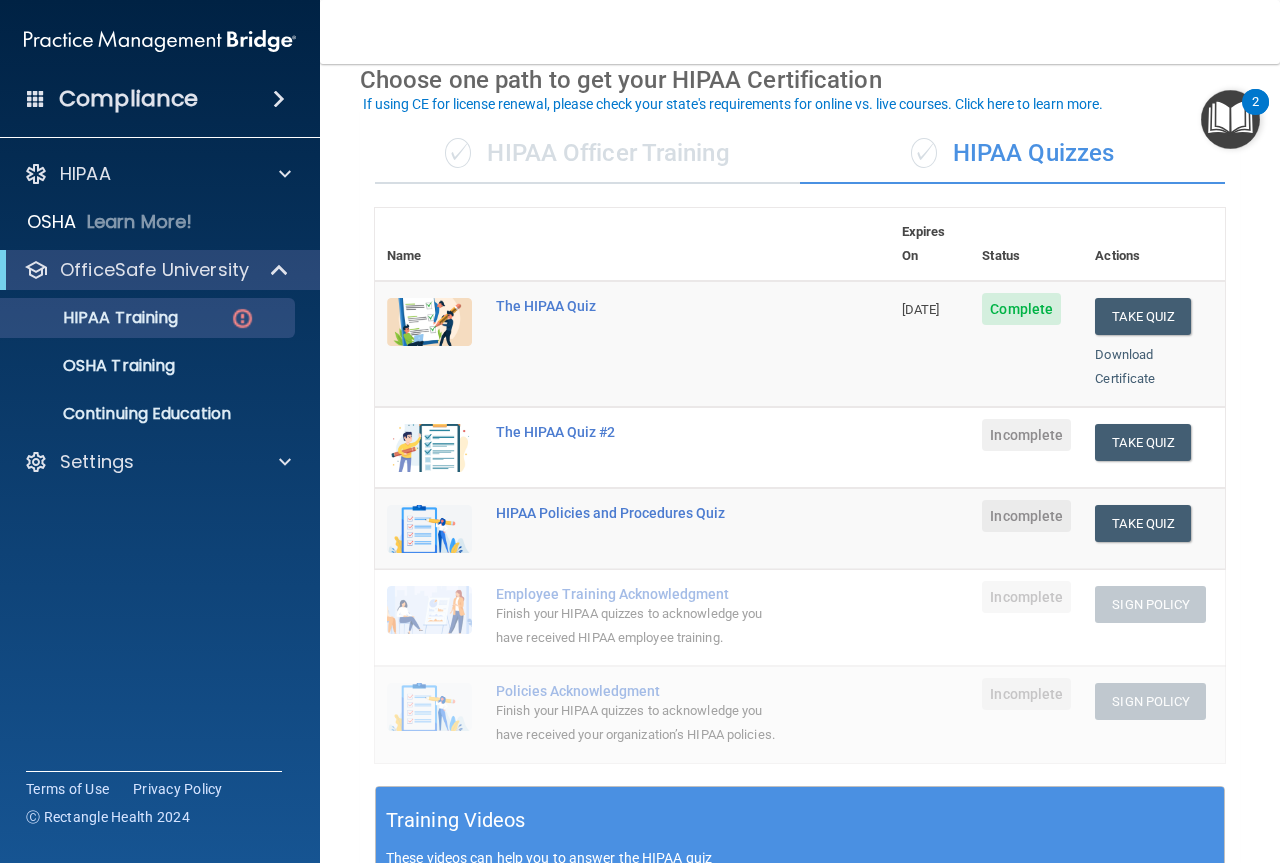 scroll, scrollTop: 100, scrollLeft: 0, axis: vertical 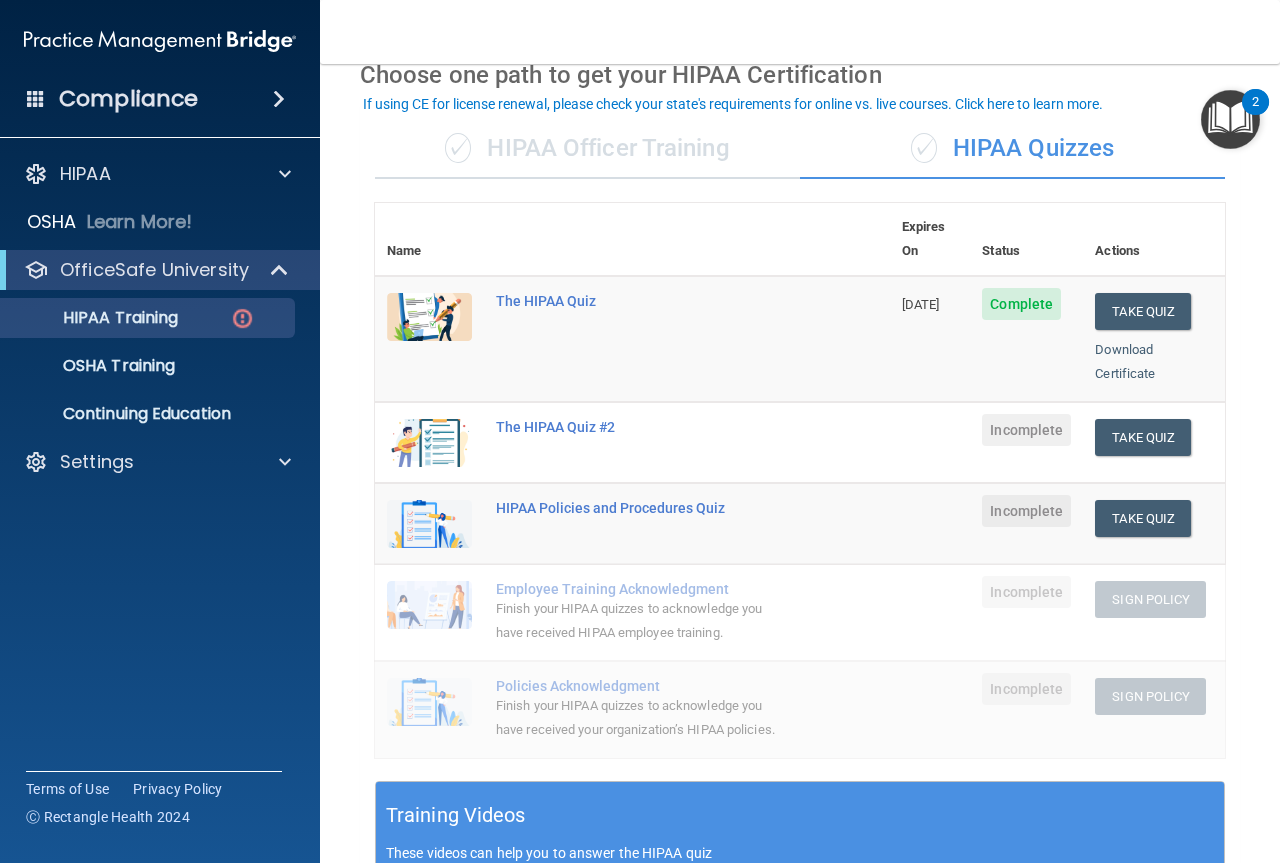 click on "✓   HIPAA Officer Training" at bounding box center (587, 149) 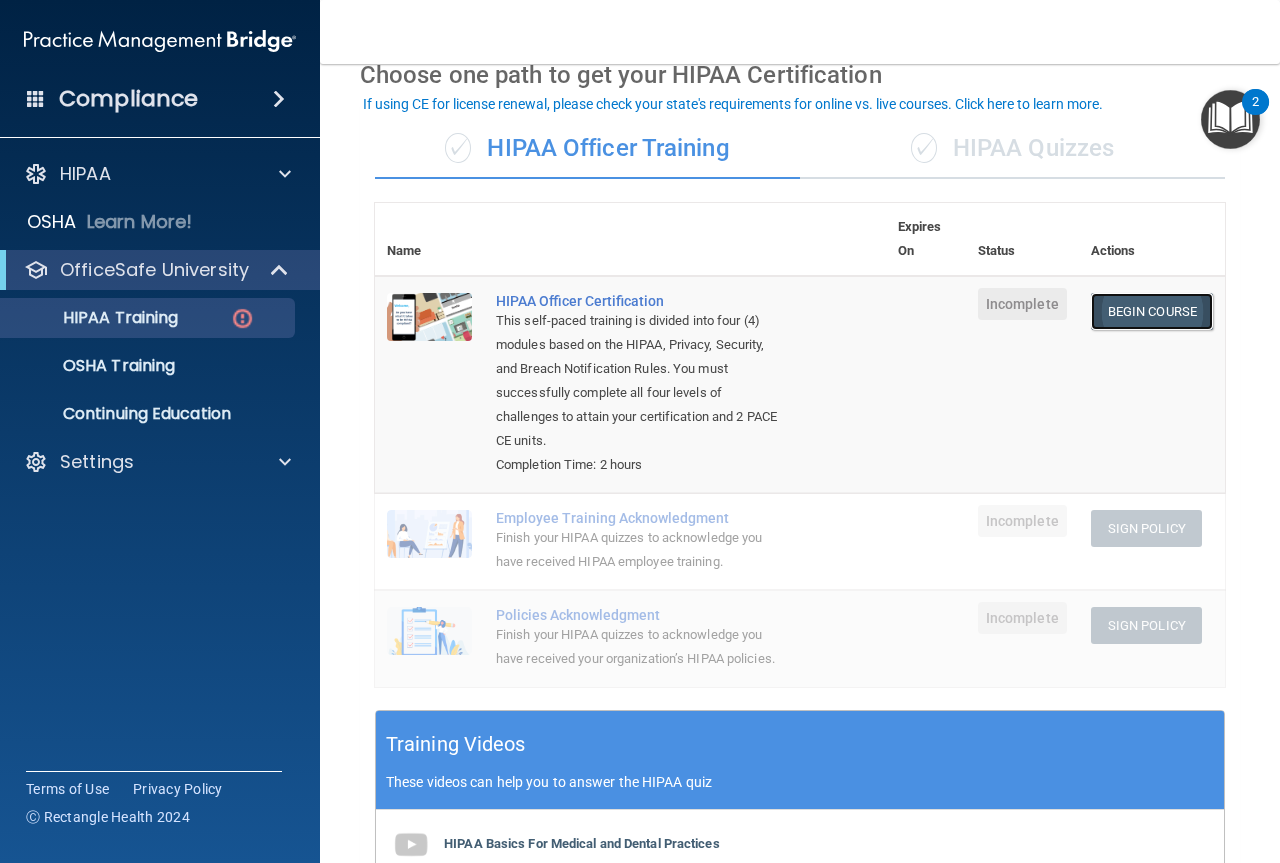 click on "Begin Course" at bounding box center [1152, 311] 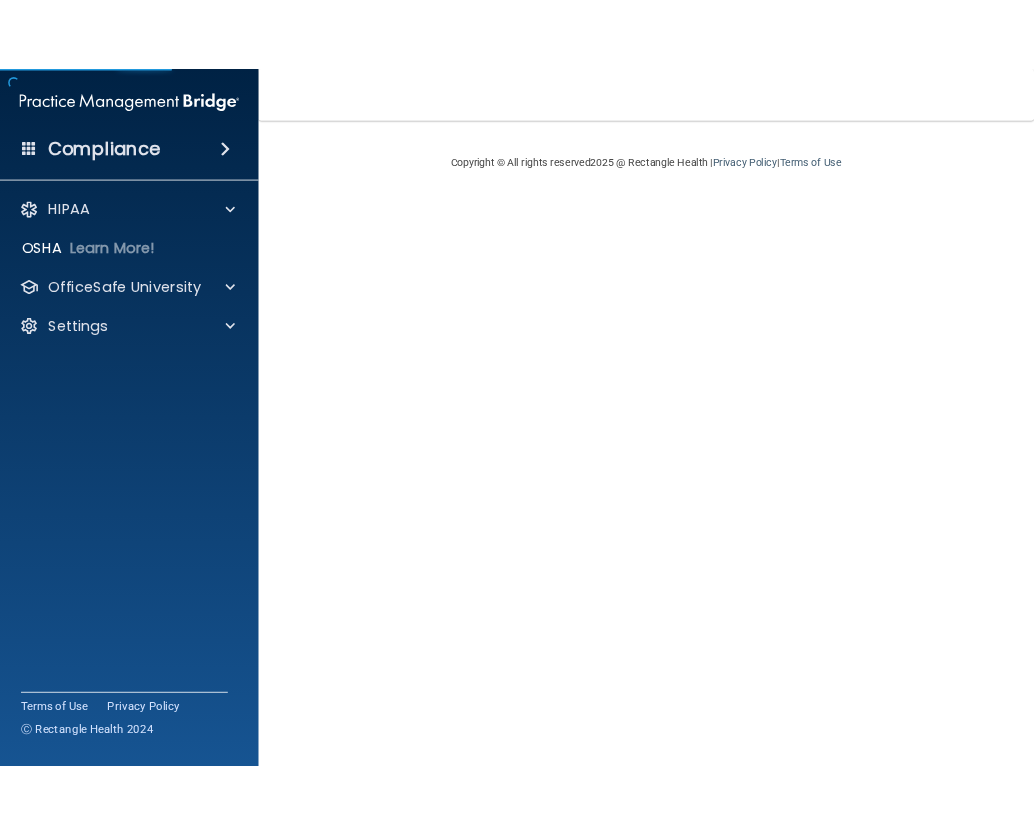 scroll, scrollTop: 0, scrollLeft: 0, axis: both 